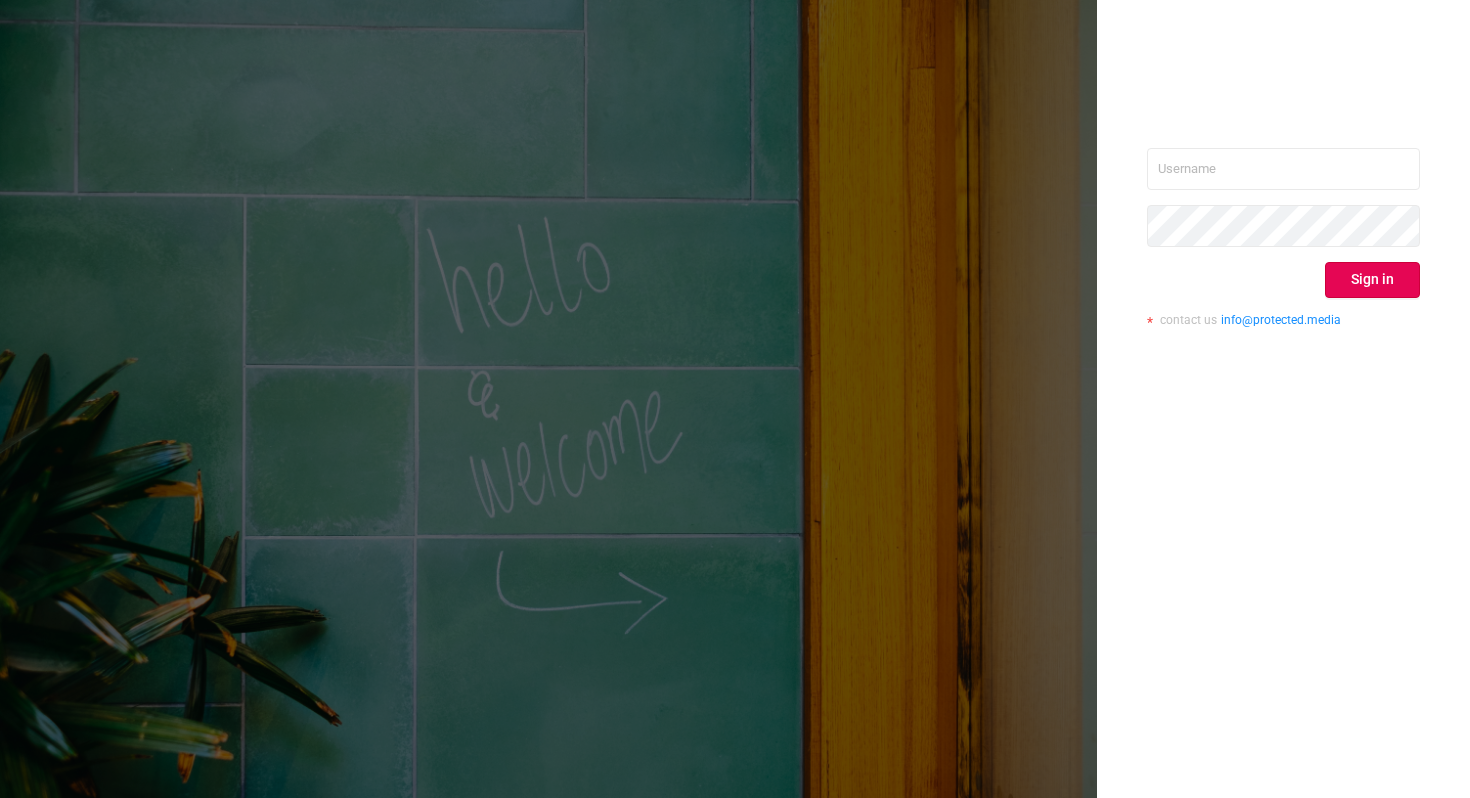 scroll, scrollTop: 0, scrollLeft: 0, axis: both 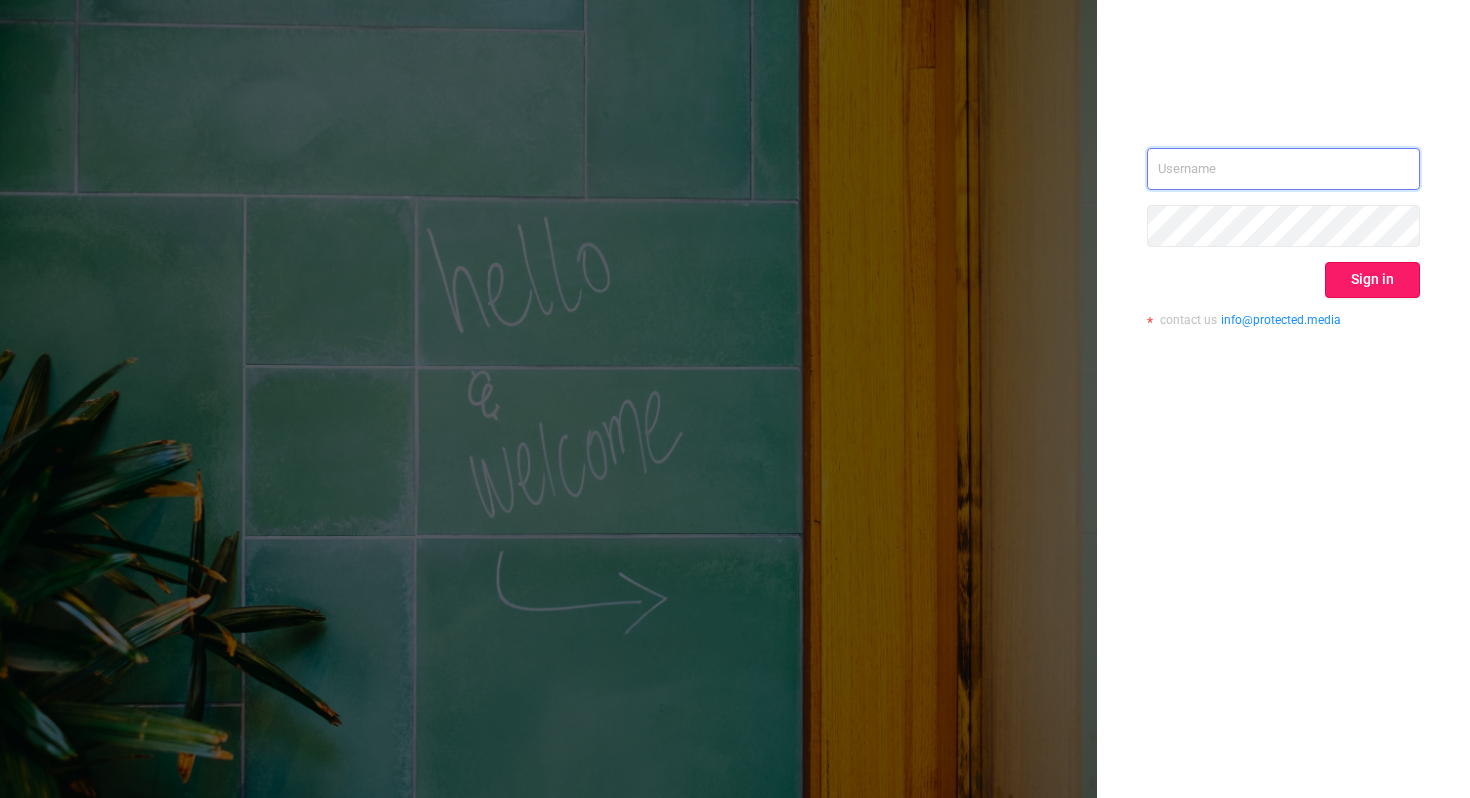 type on "xavier.guo@adview.com" 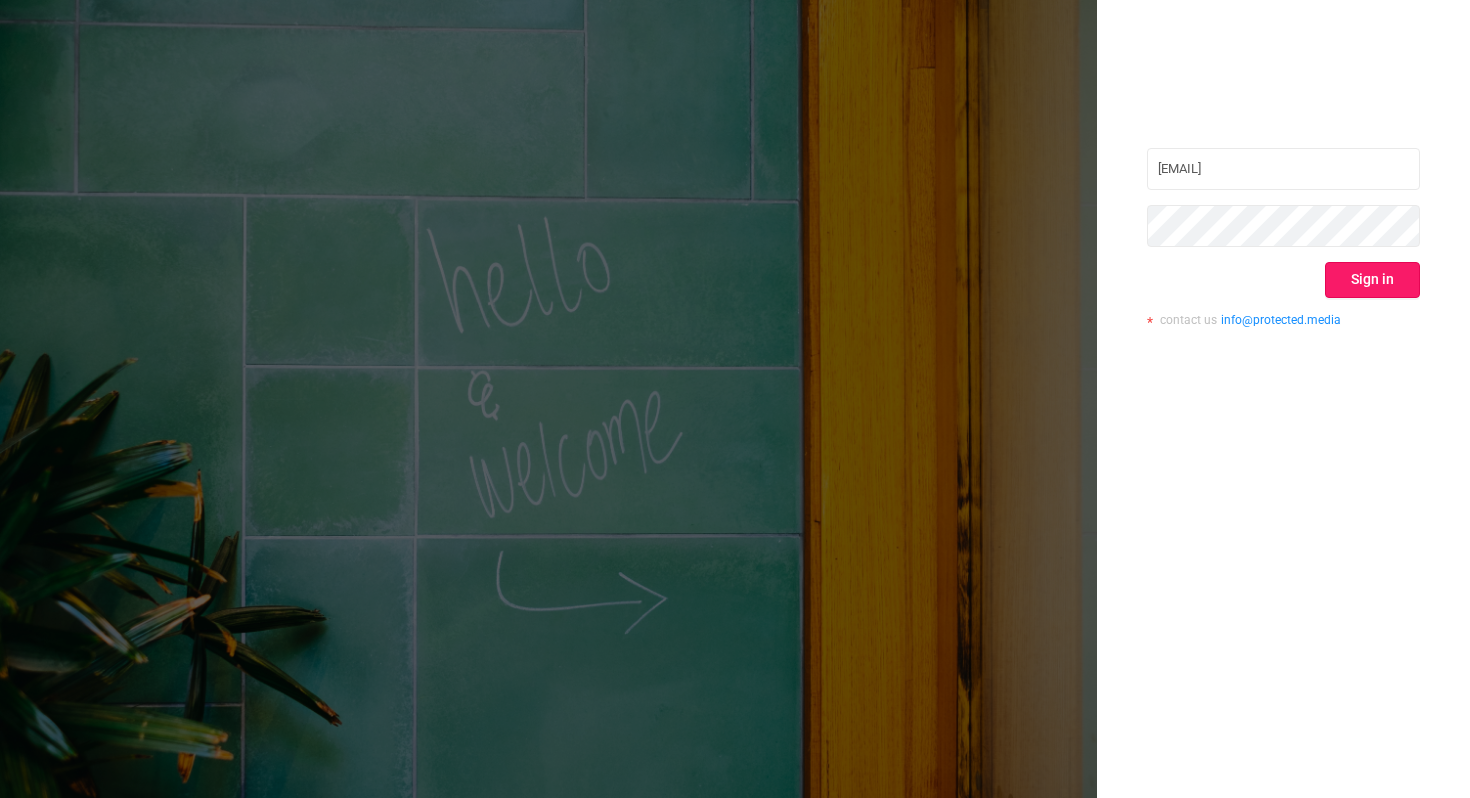 click on "Sign in" at bounding box center (1372, 280) 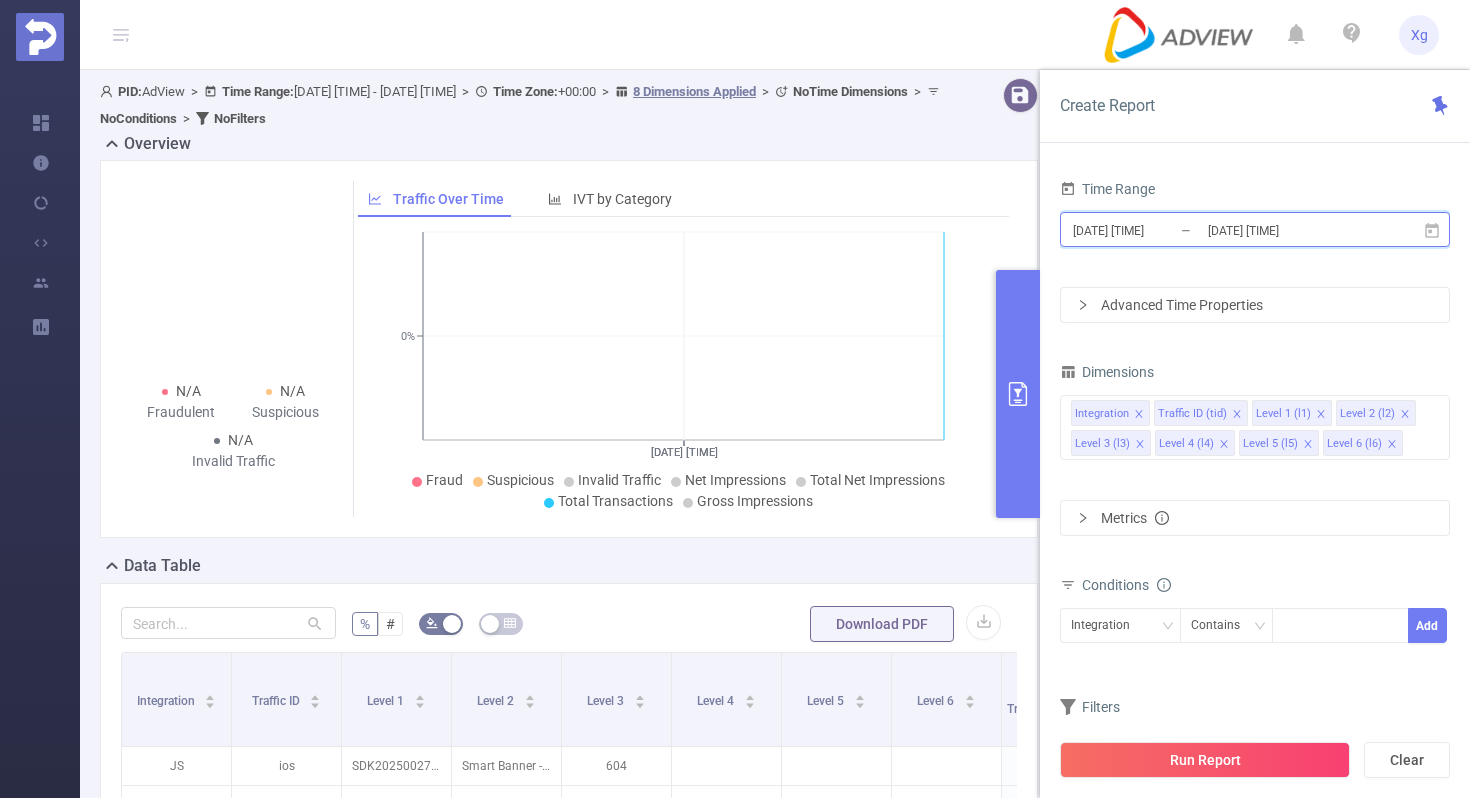 click 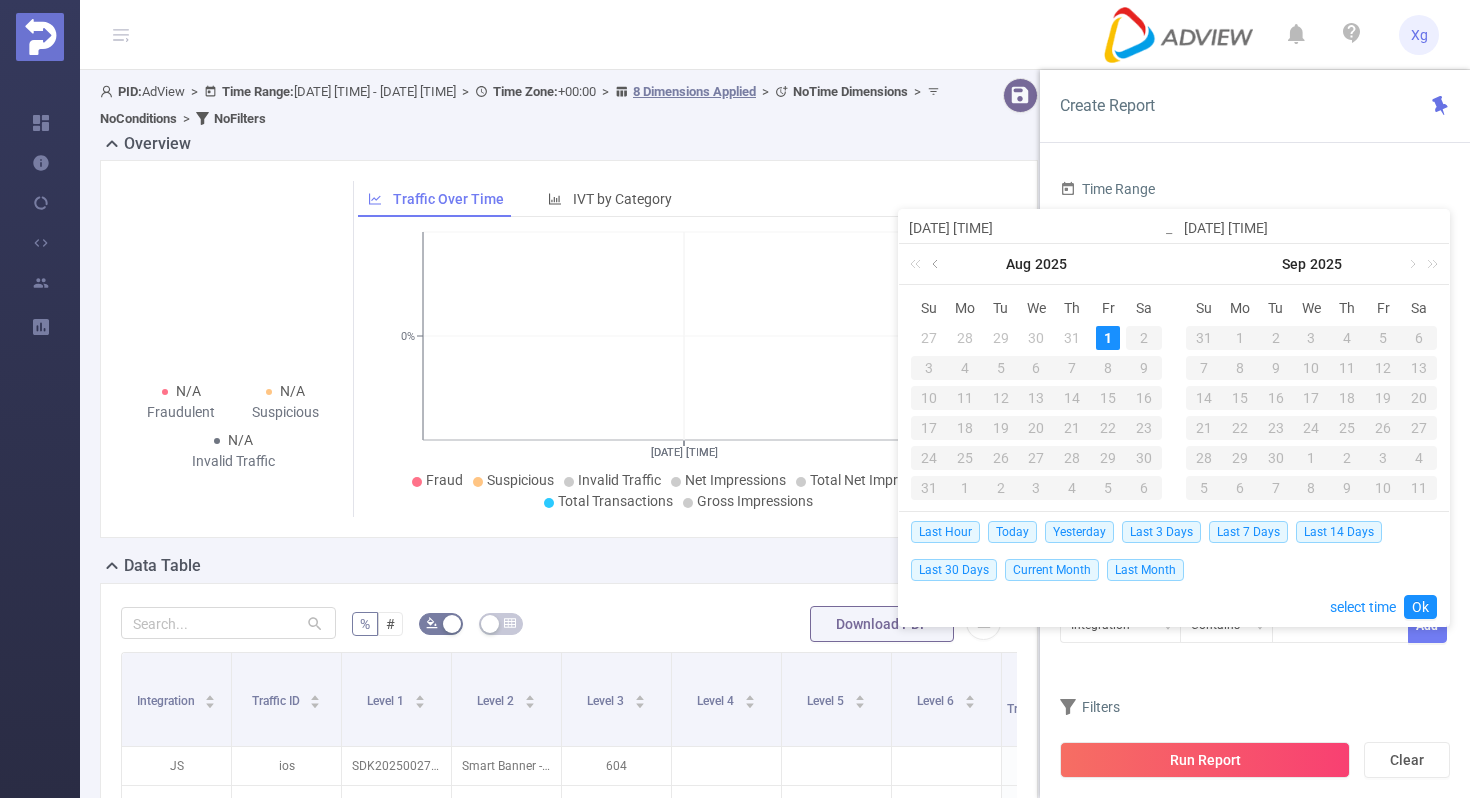click at bounding box center [937, 264] 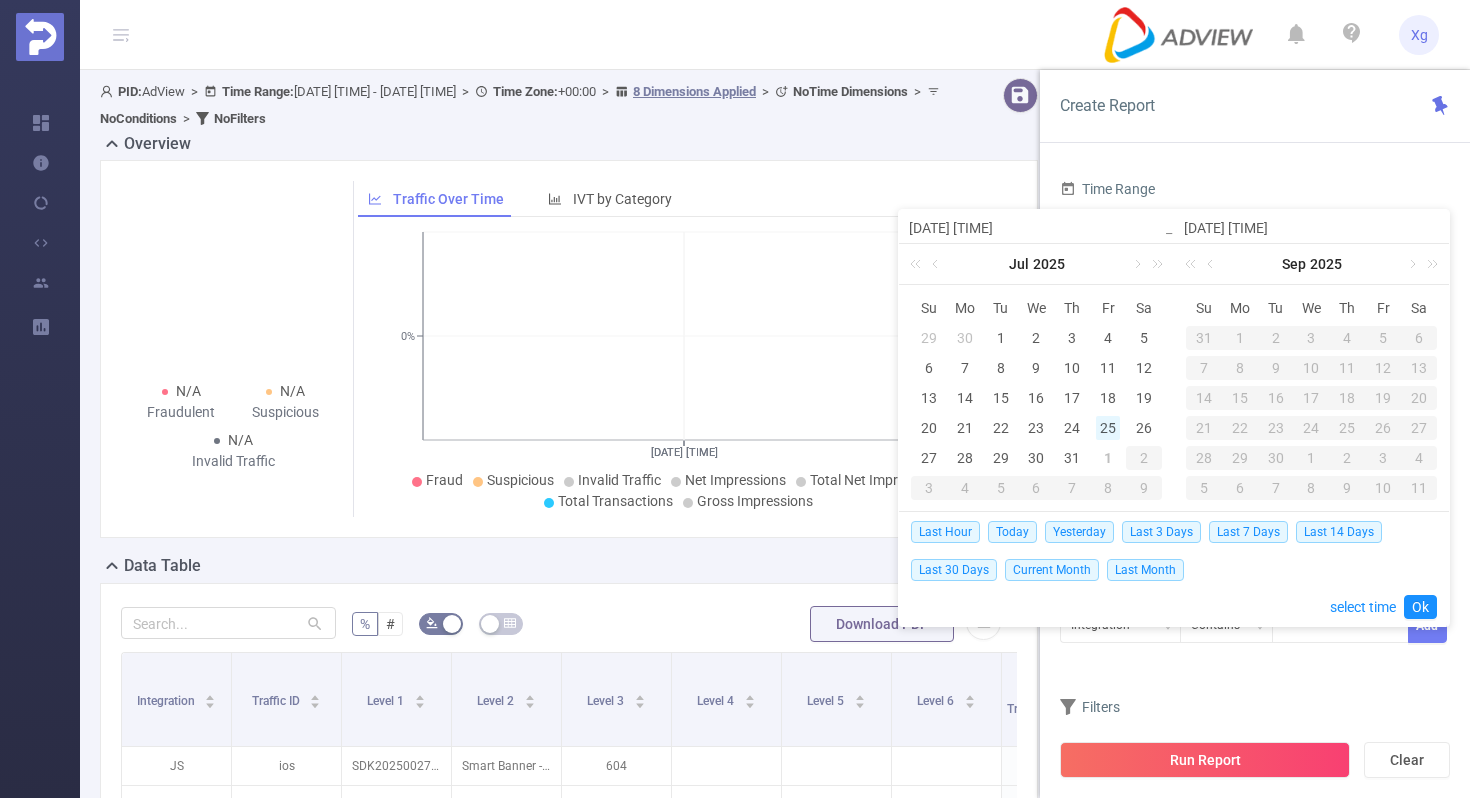 click on "25" at bounding box center (1108, 428) 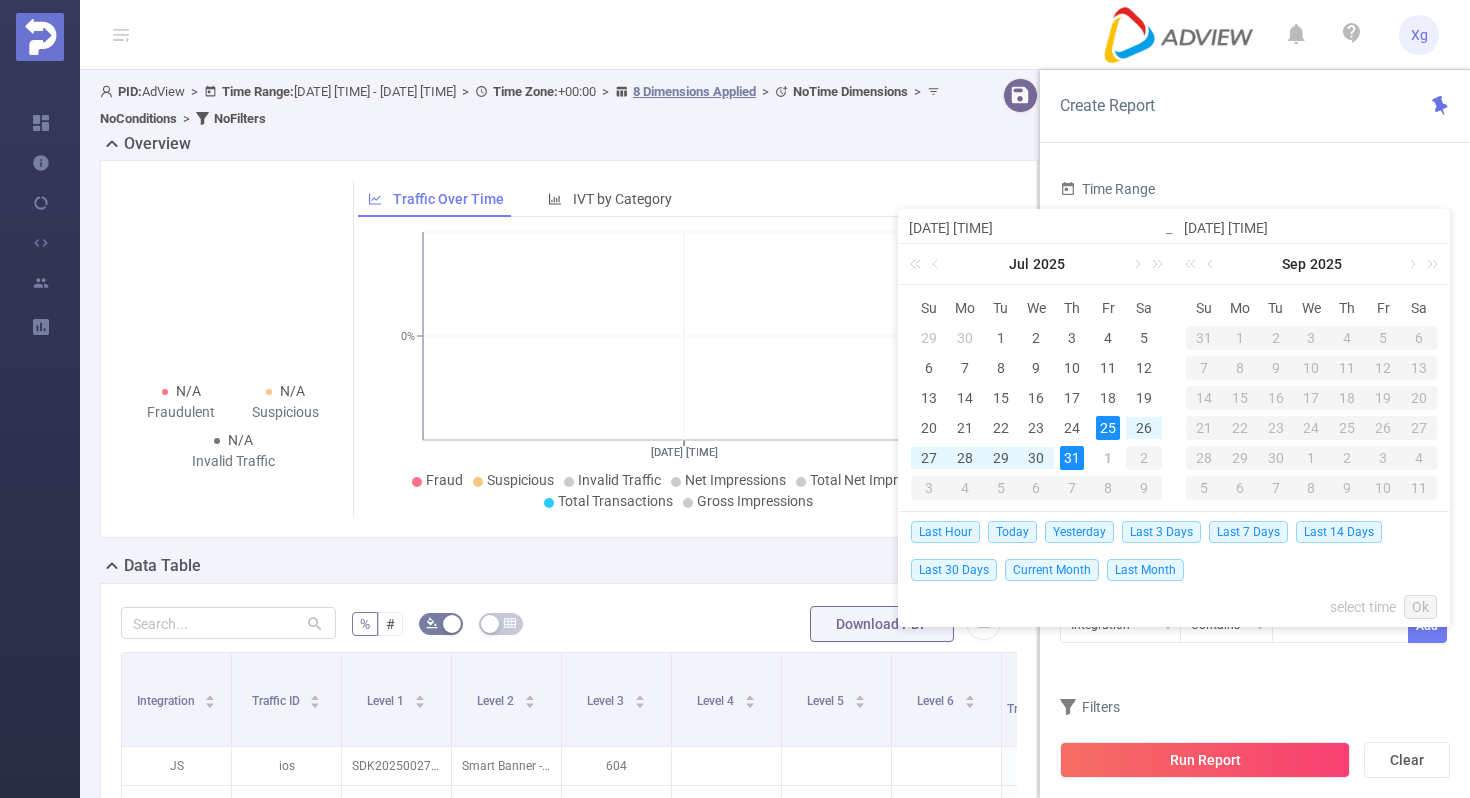 click on "31" at bounding box center (1072, 458) 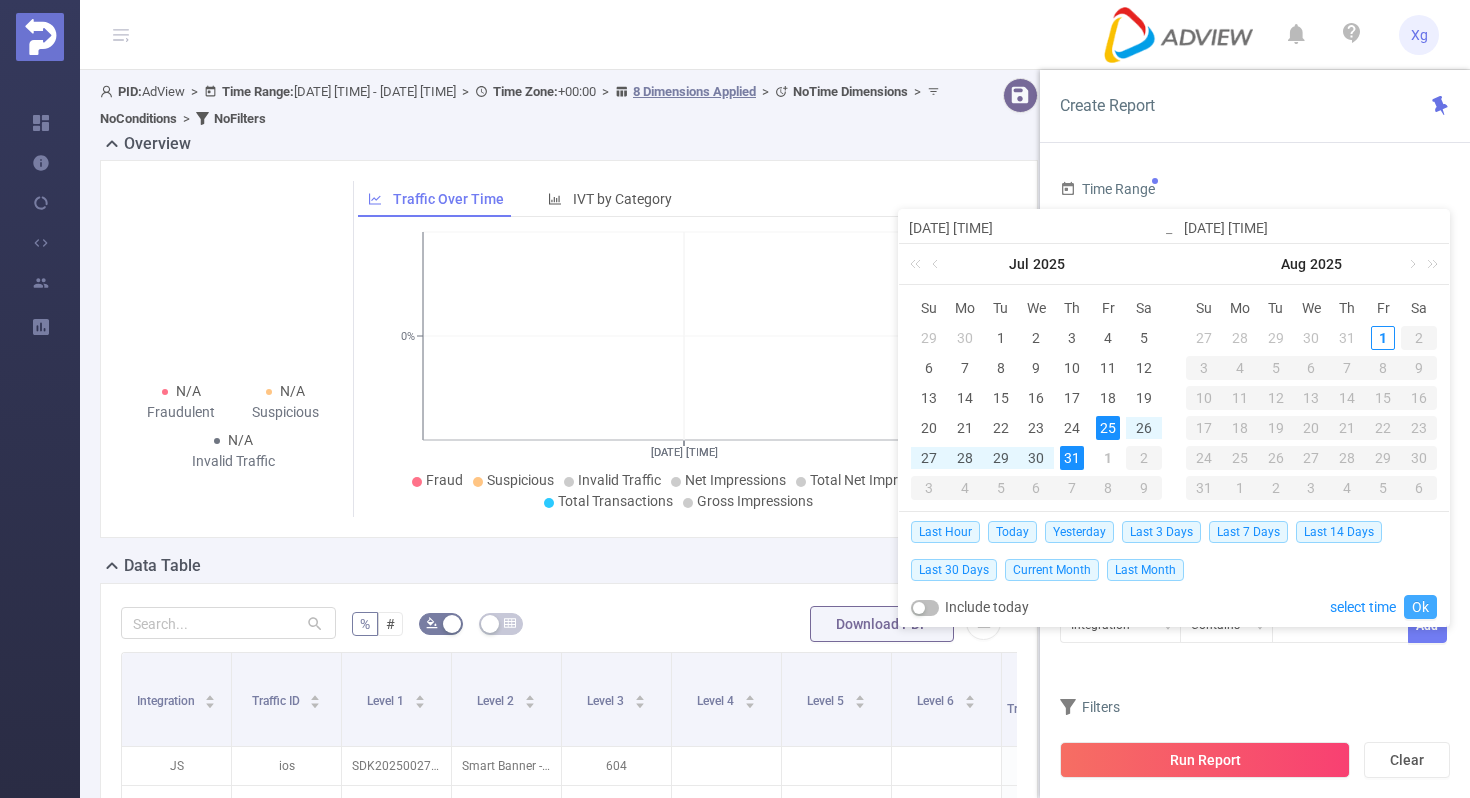 click on "Ok" at bounding box center (1420, 607) 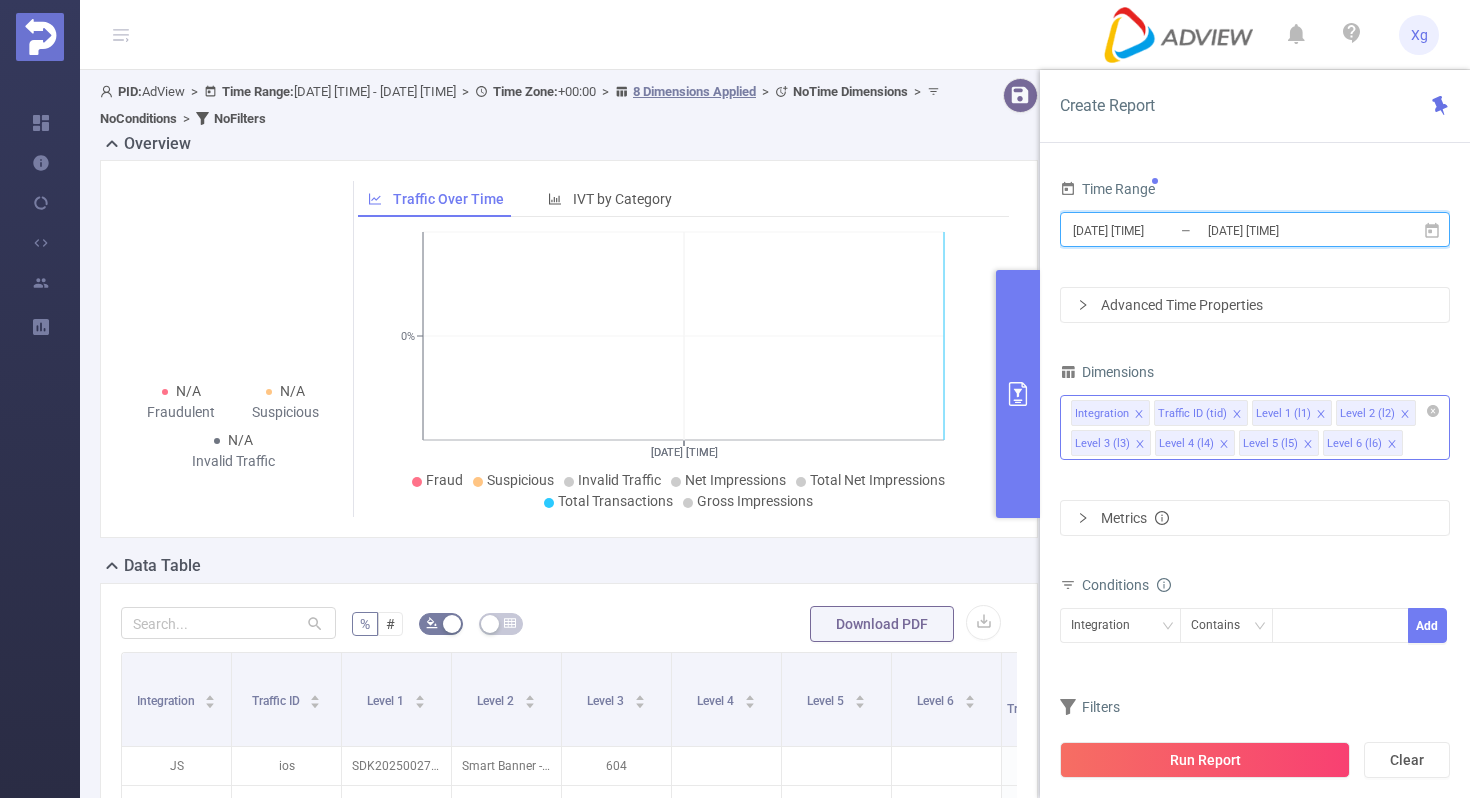 click 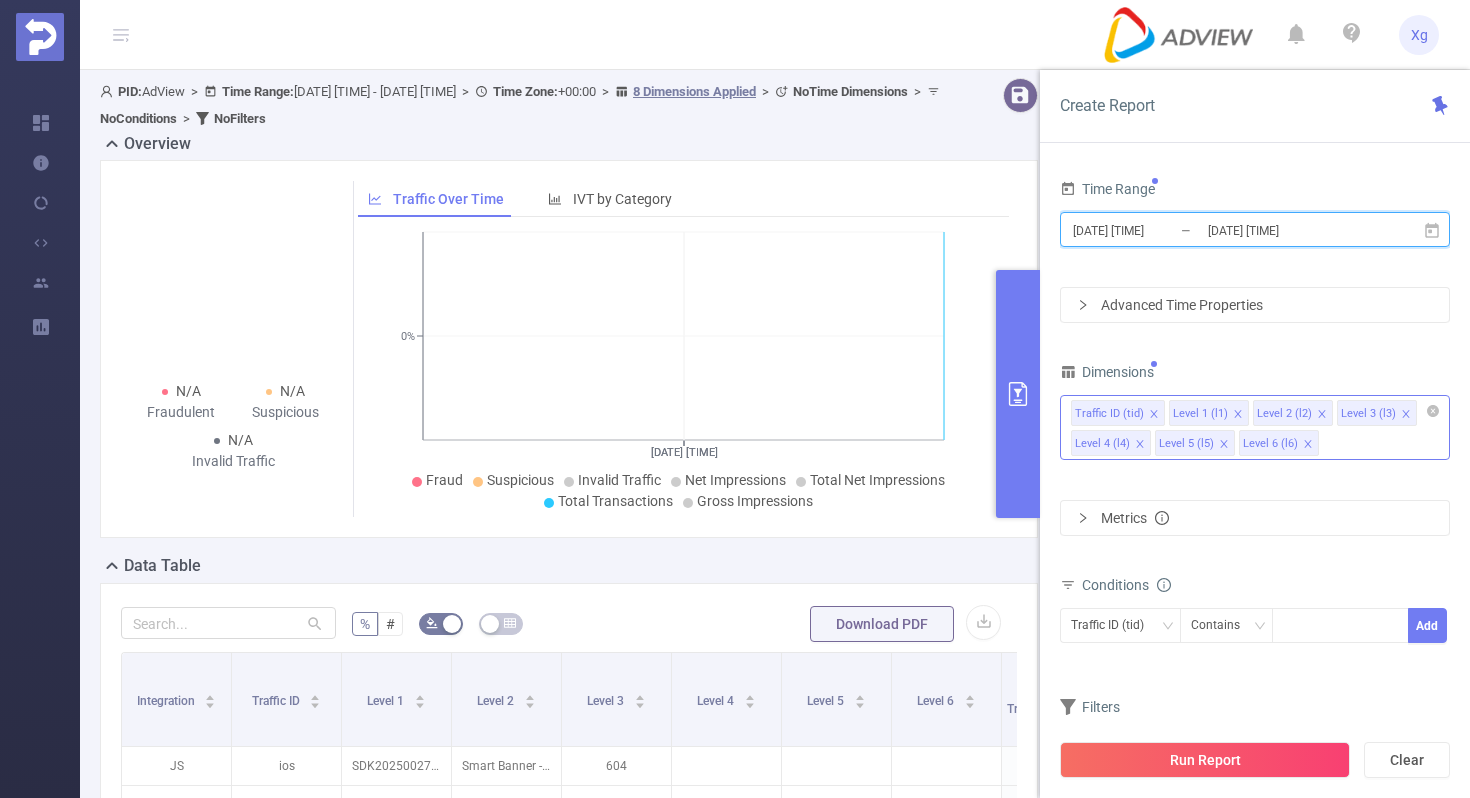 click 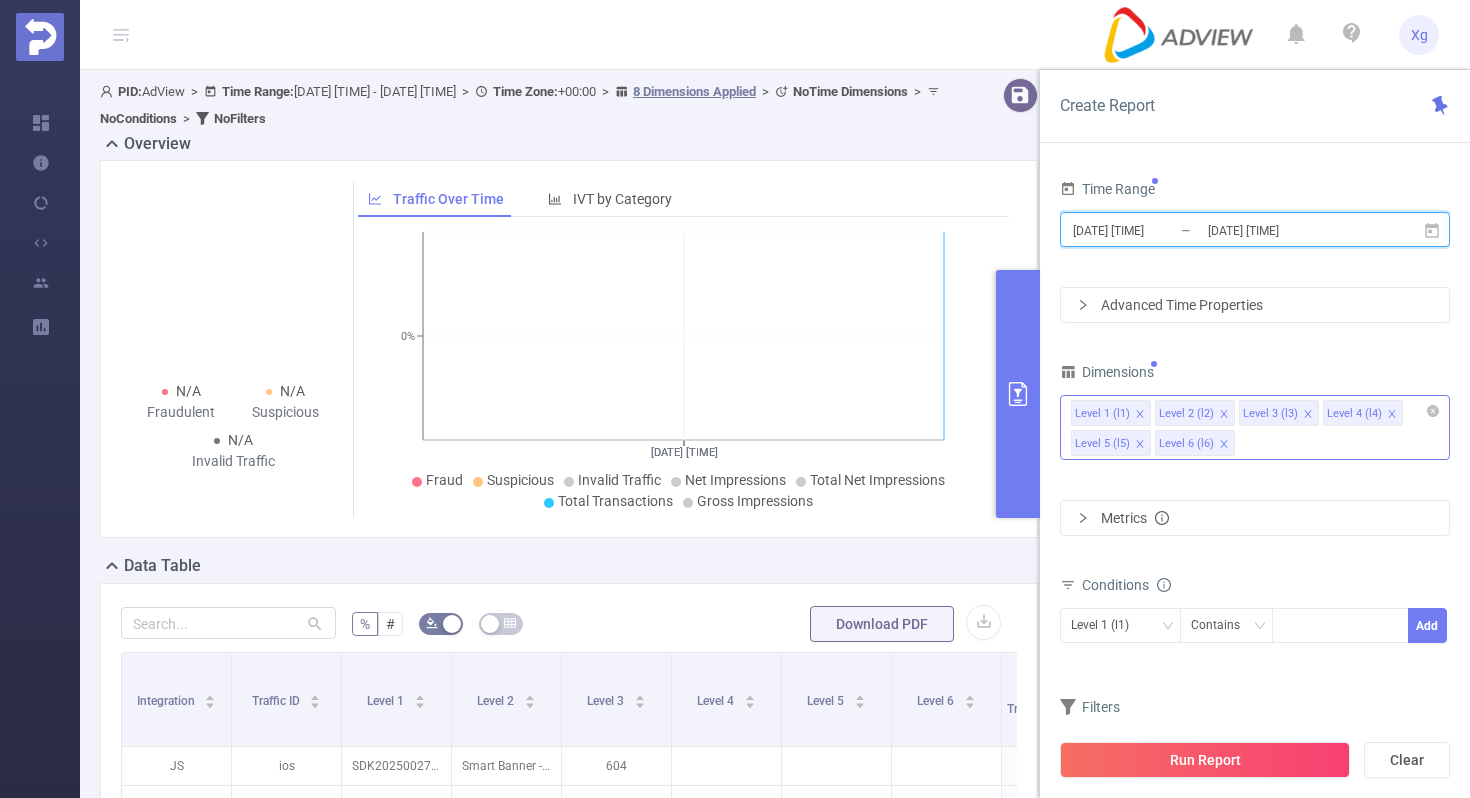 click 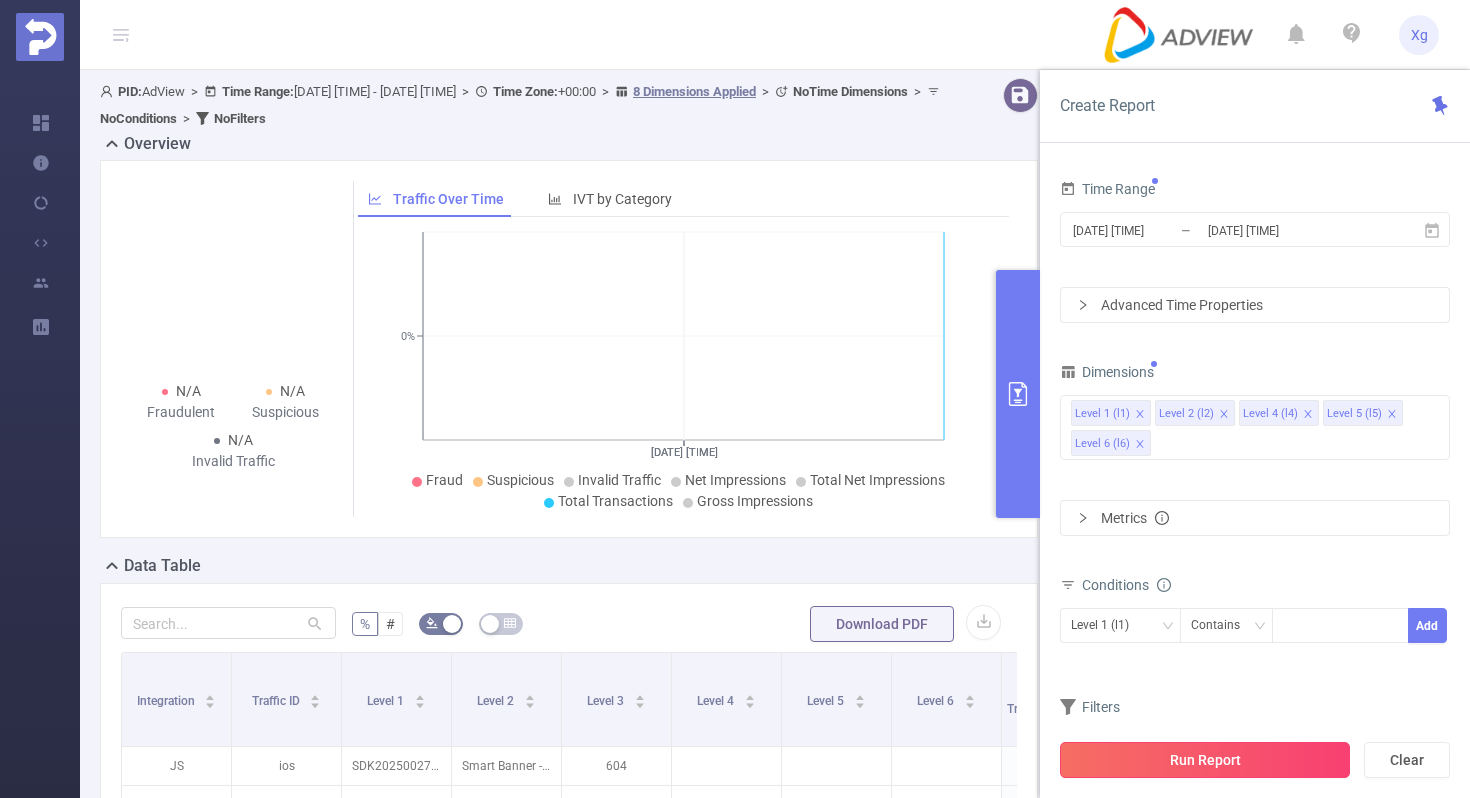 click on "Run Report" at bounding box center (1205, 760) 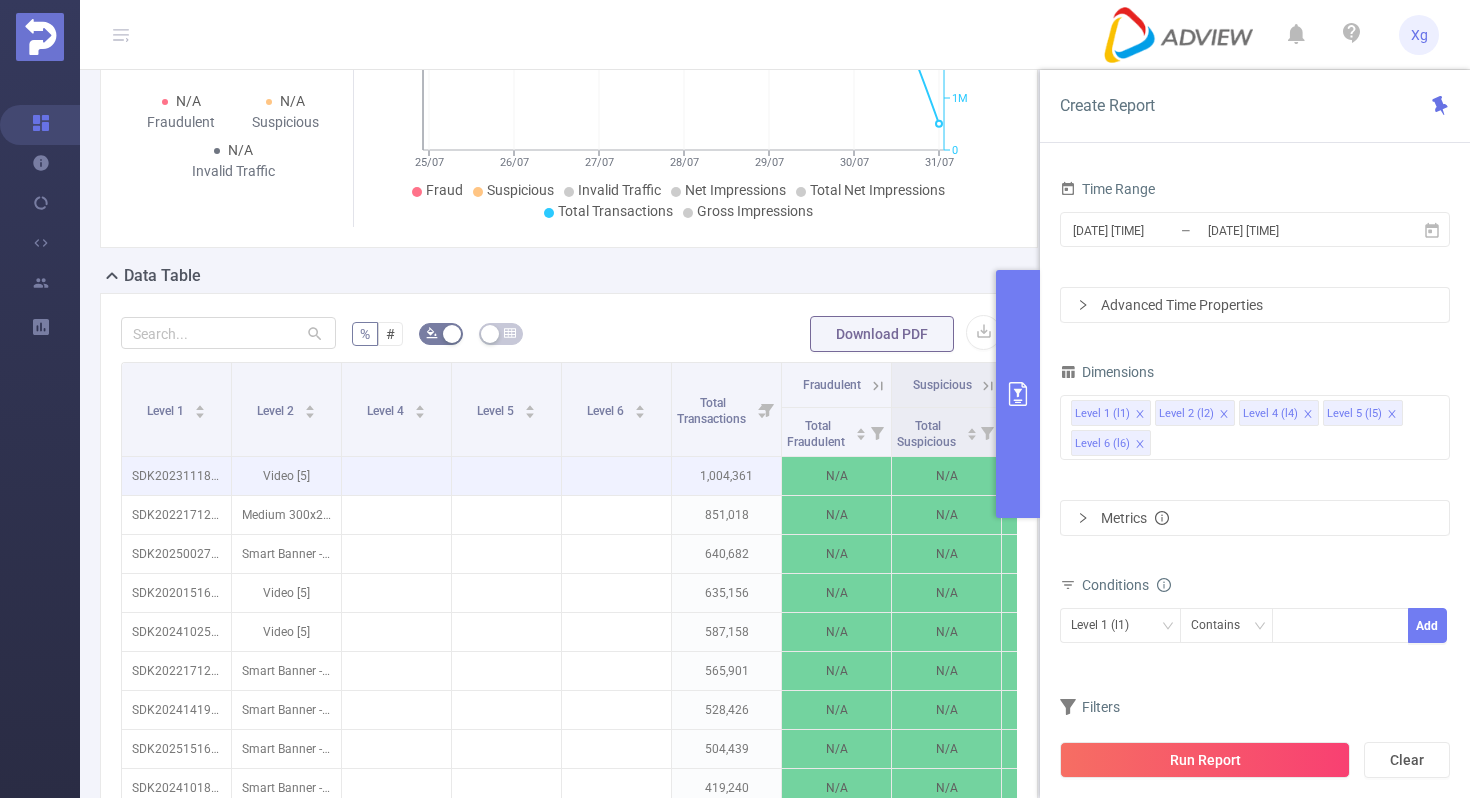 scroll, scrollTop: 284, scrollLeft: 0, axis: vertical 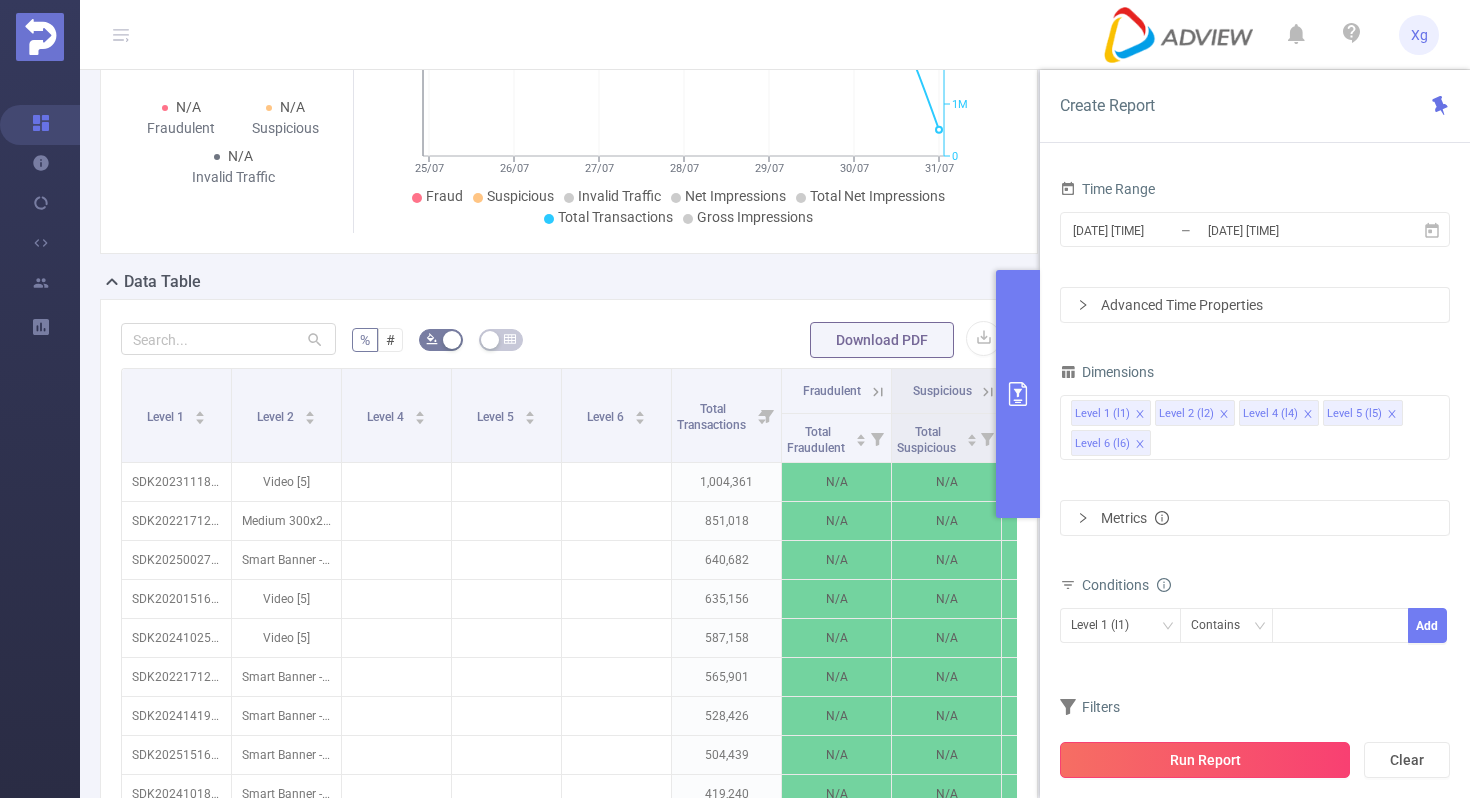 click on "Run Report" at bounding box center [1205, 760] 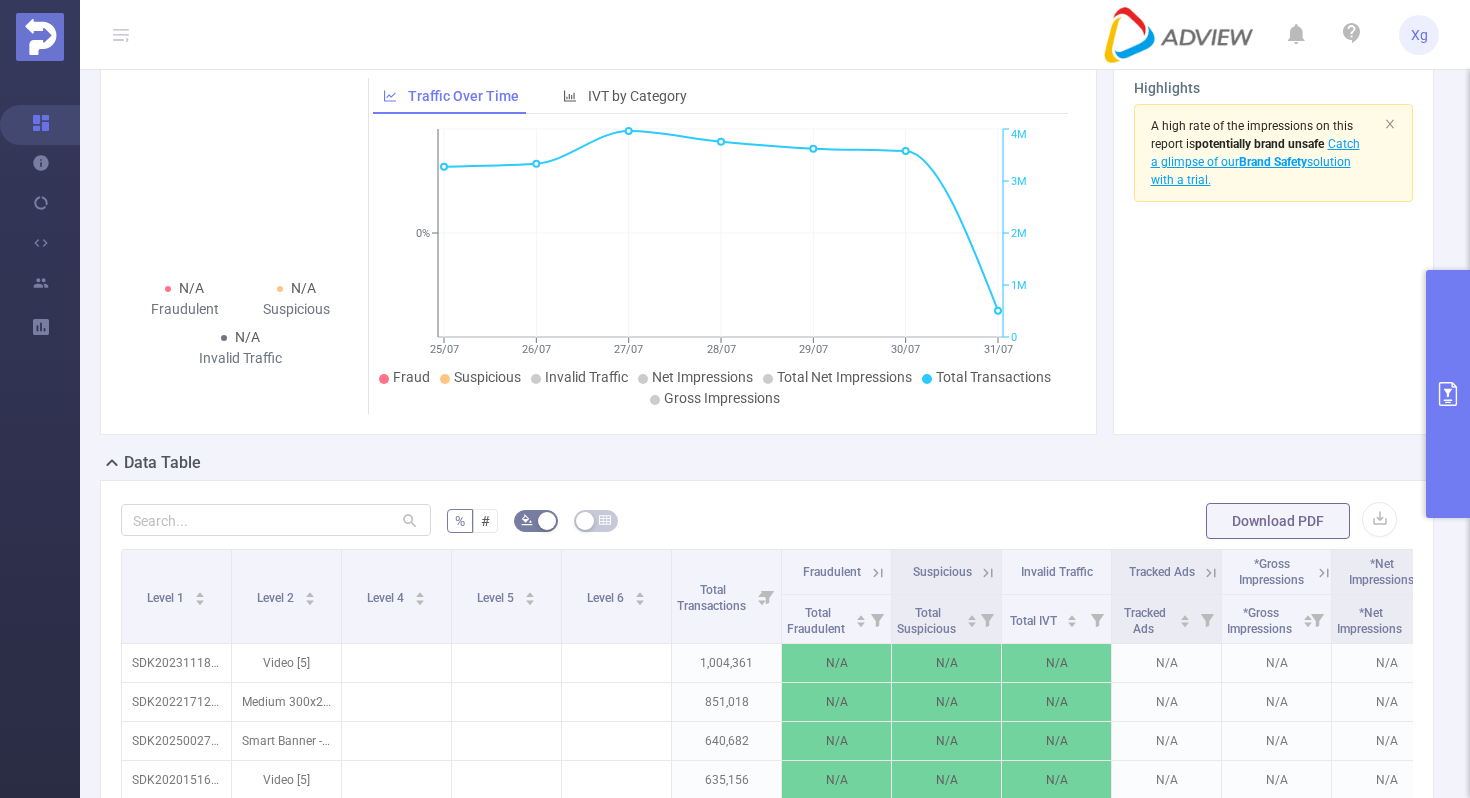 scroll, scrollTop: 0, scrollLeft: 0, axis: both 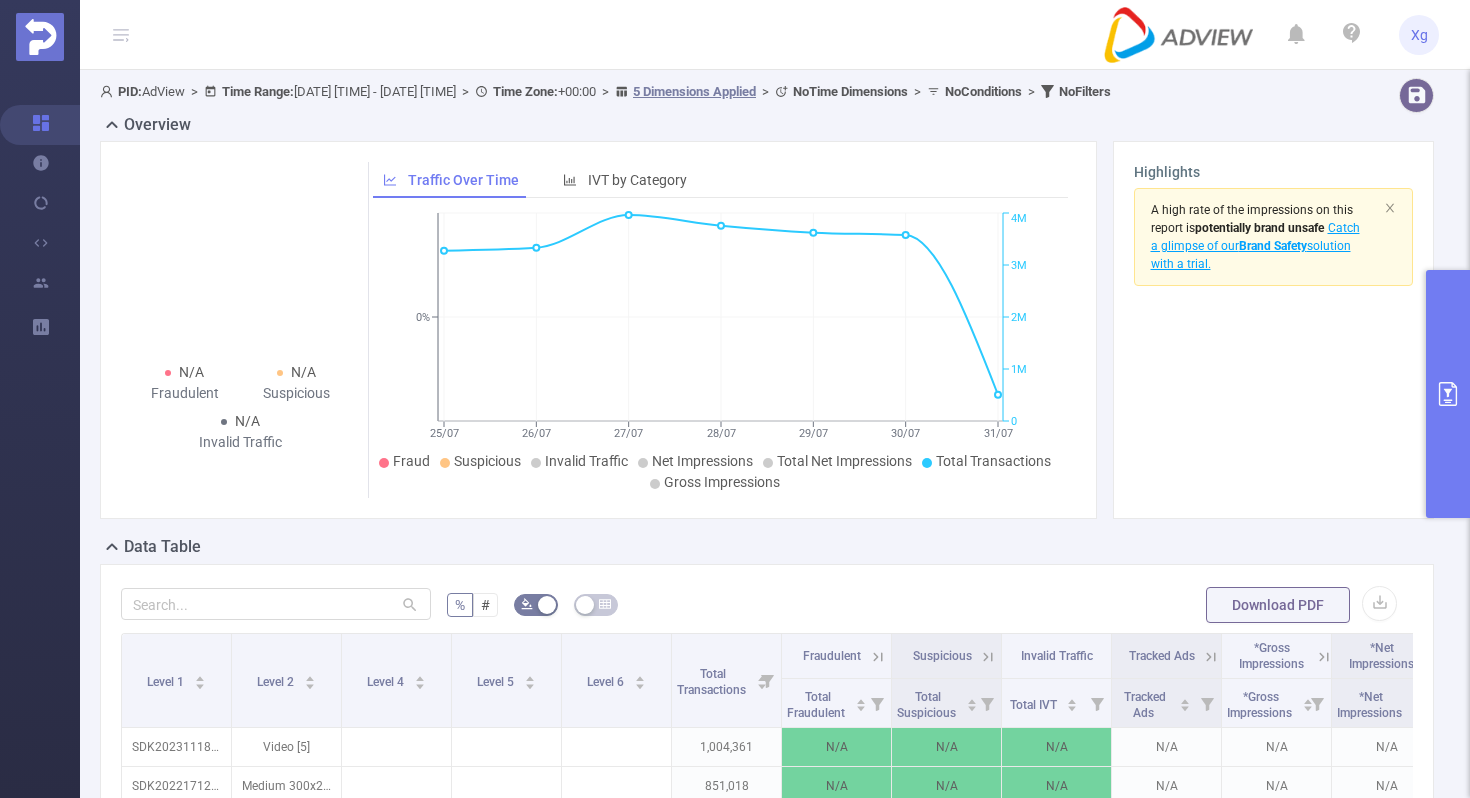 click at bounding box center [1448, 394] 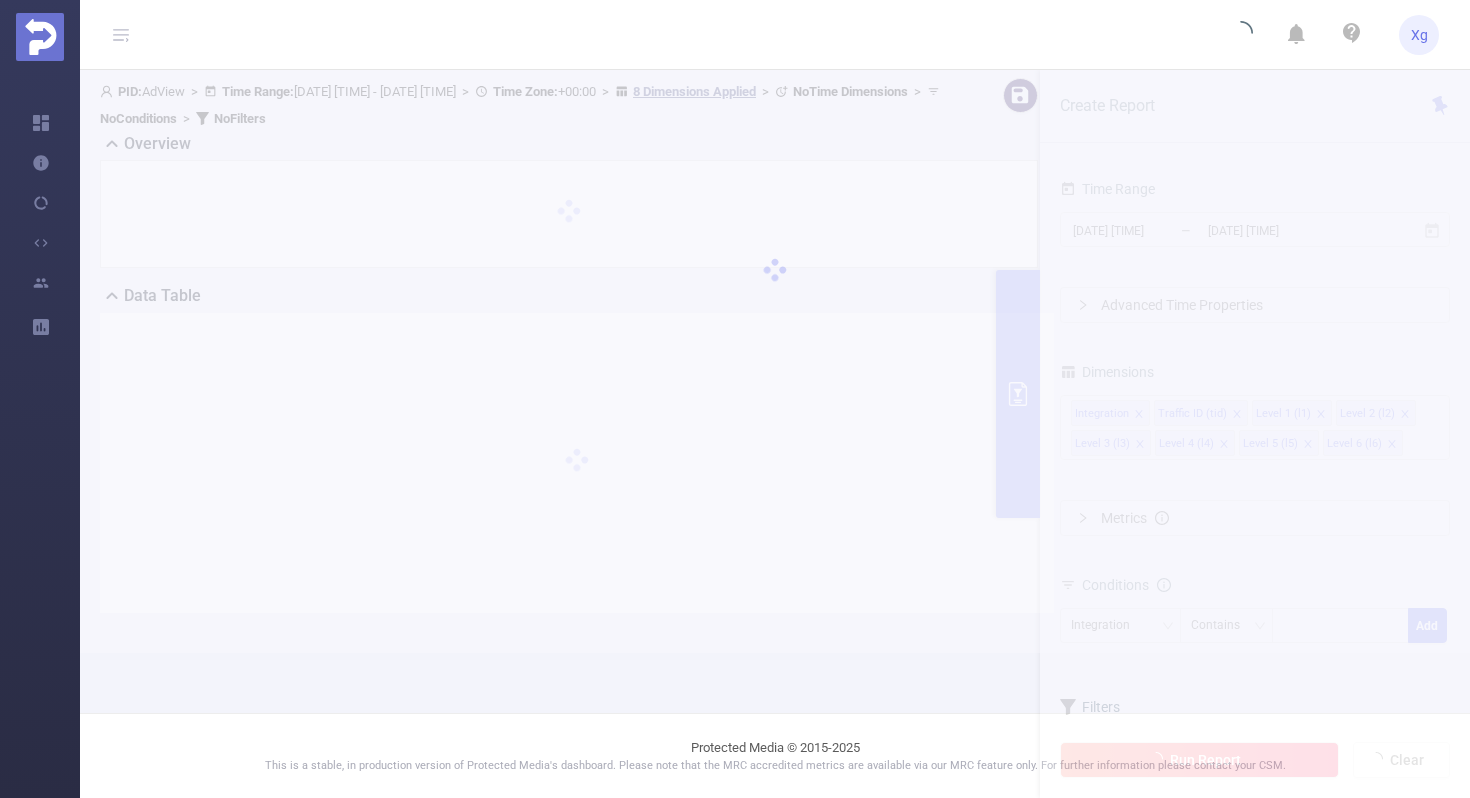 scroll, scrollTop: 0, scrollLeft: 0, axis: both 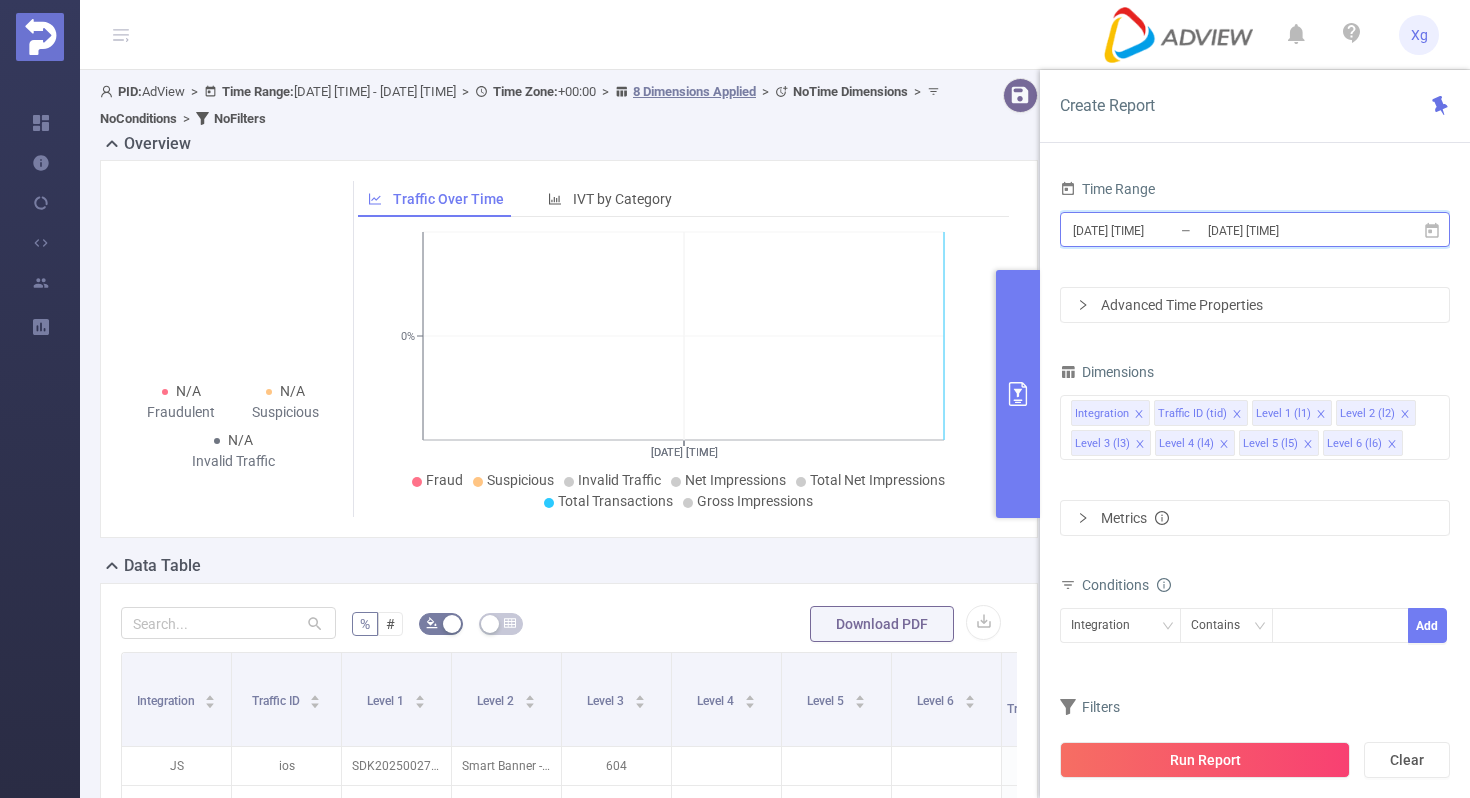 click 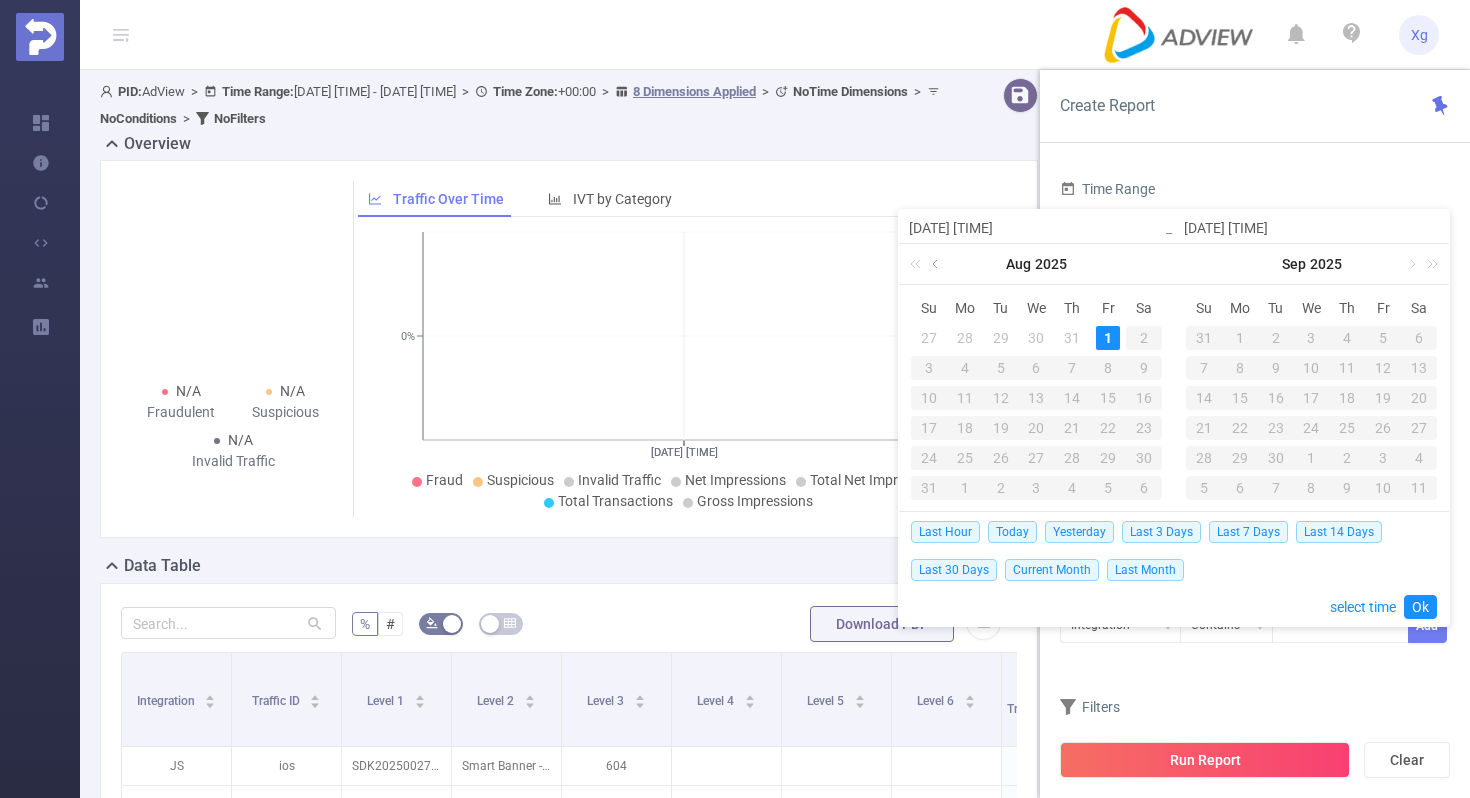 click at bounding box center (937, 264) 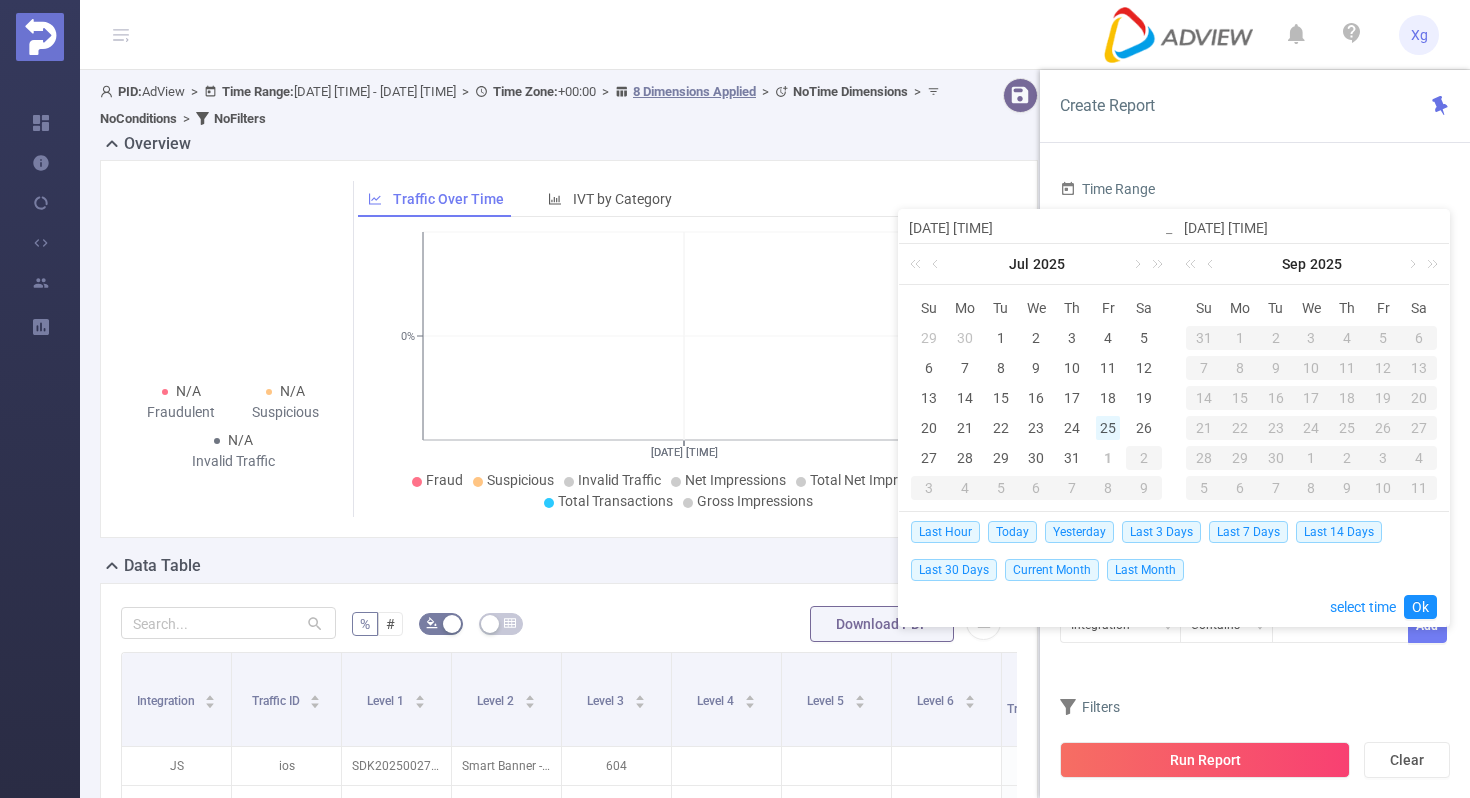 click on "25" at bounding box center (1108, 428) 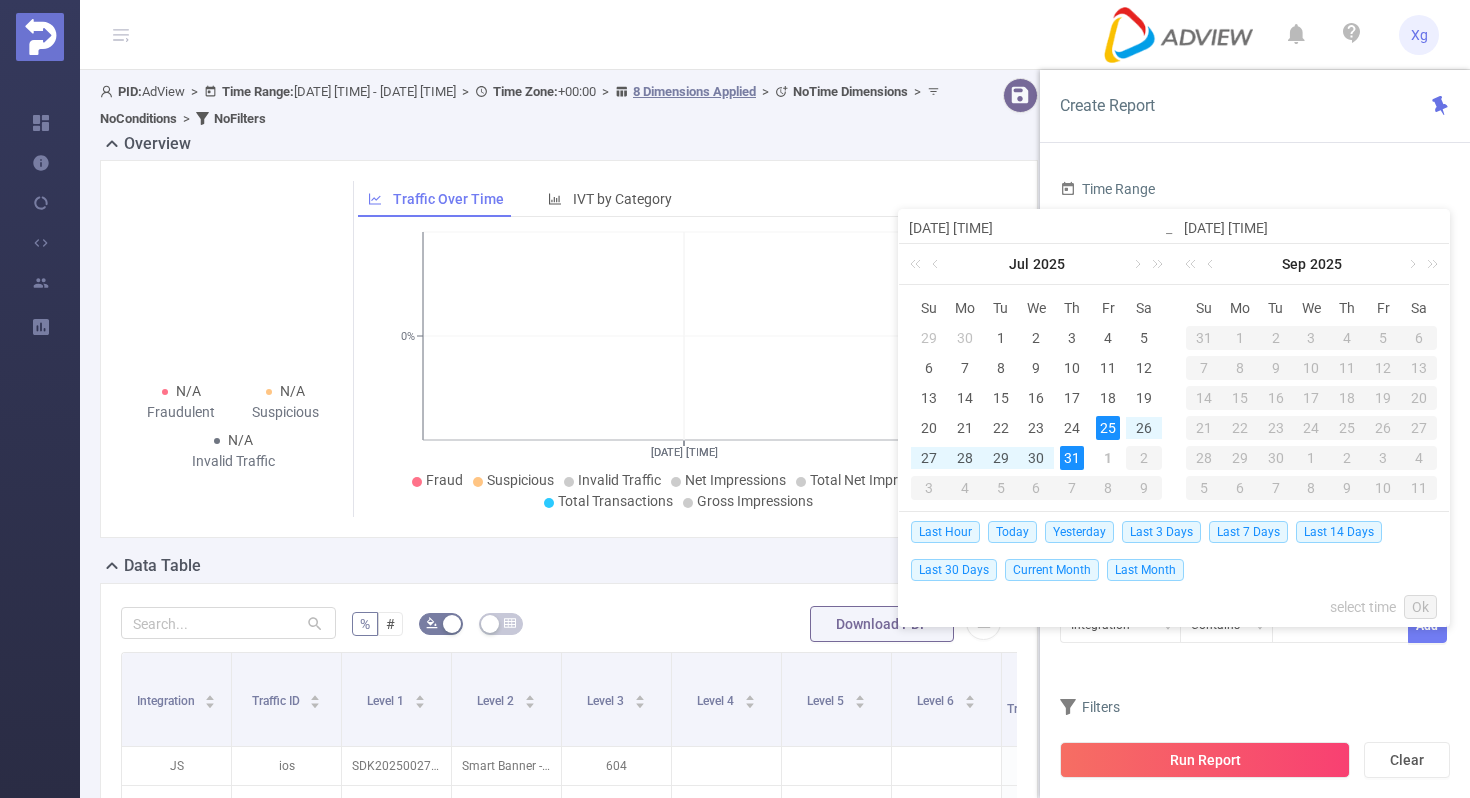 click on "31" at bounding box center [1072, 458] 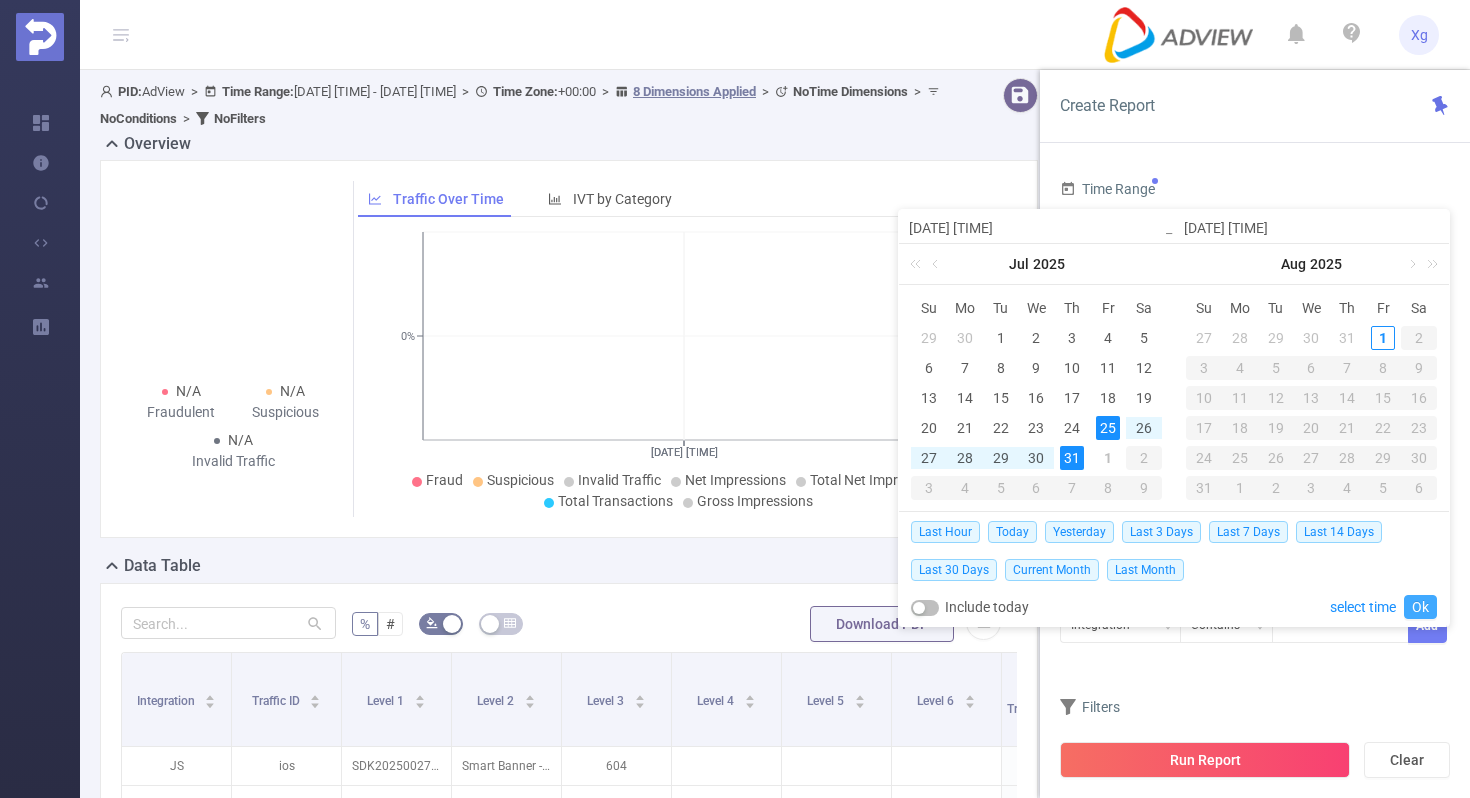 click on "Ok" at bounding box center [1420, 607] 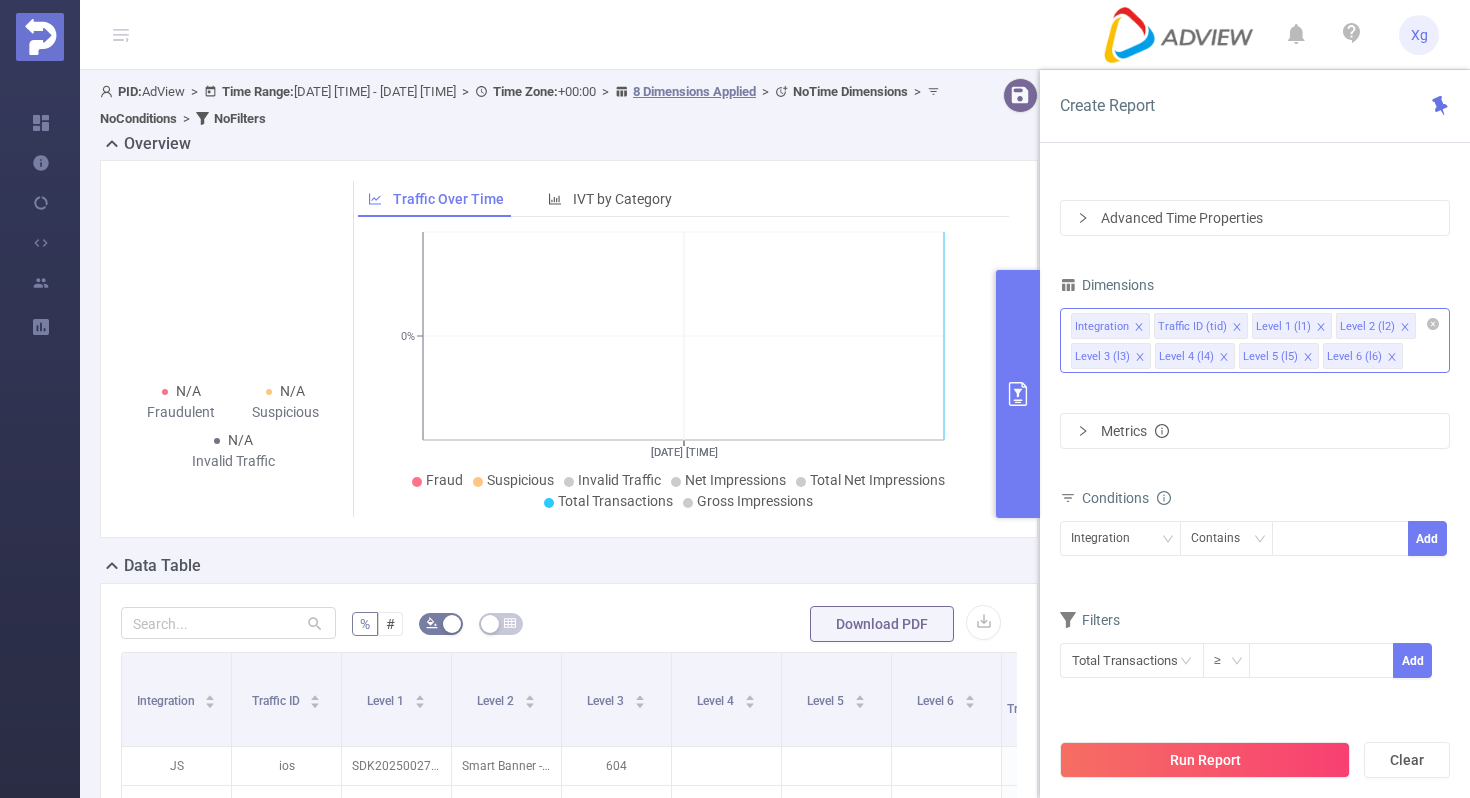 click 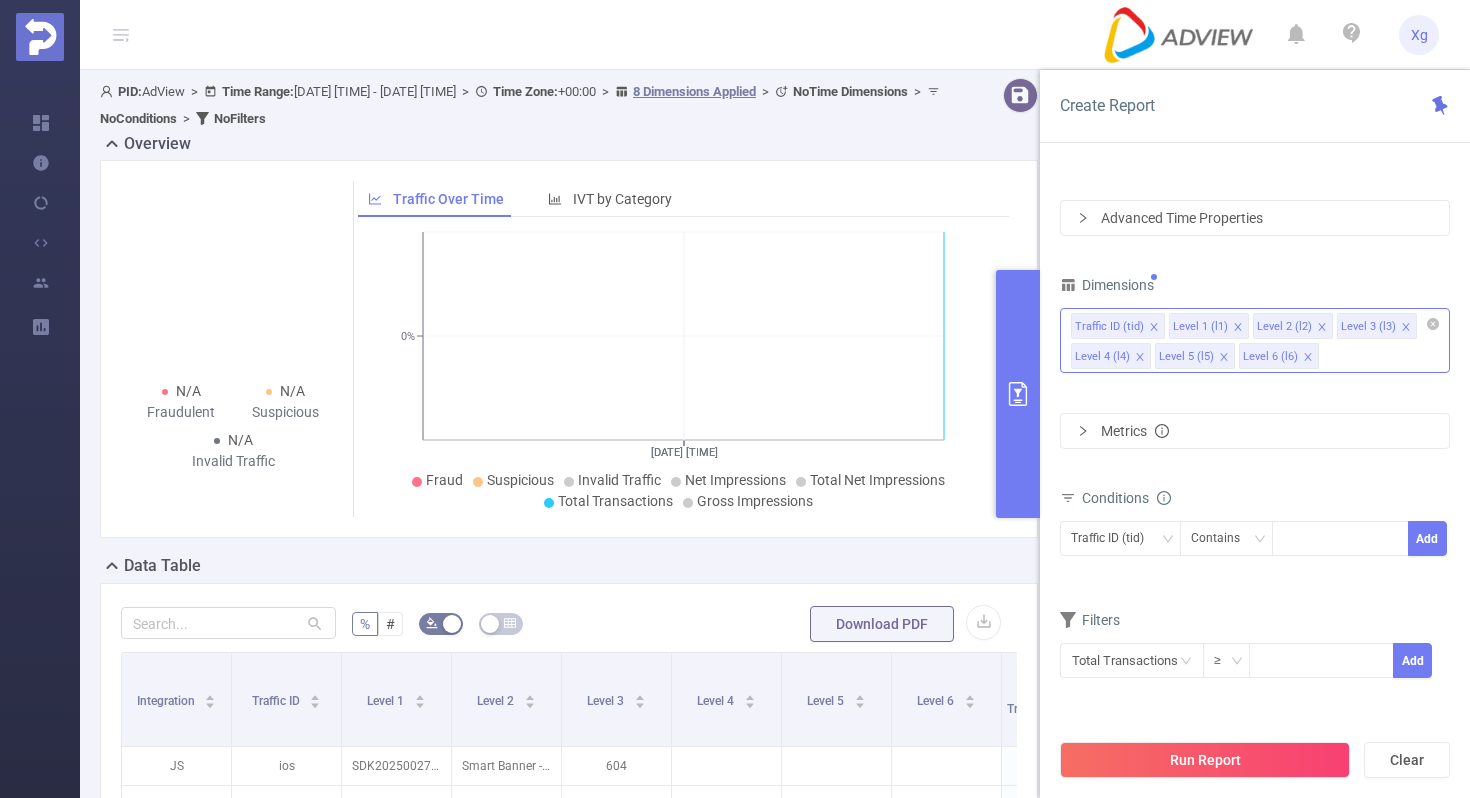 click 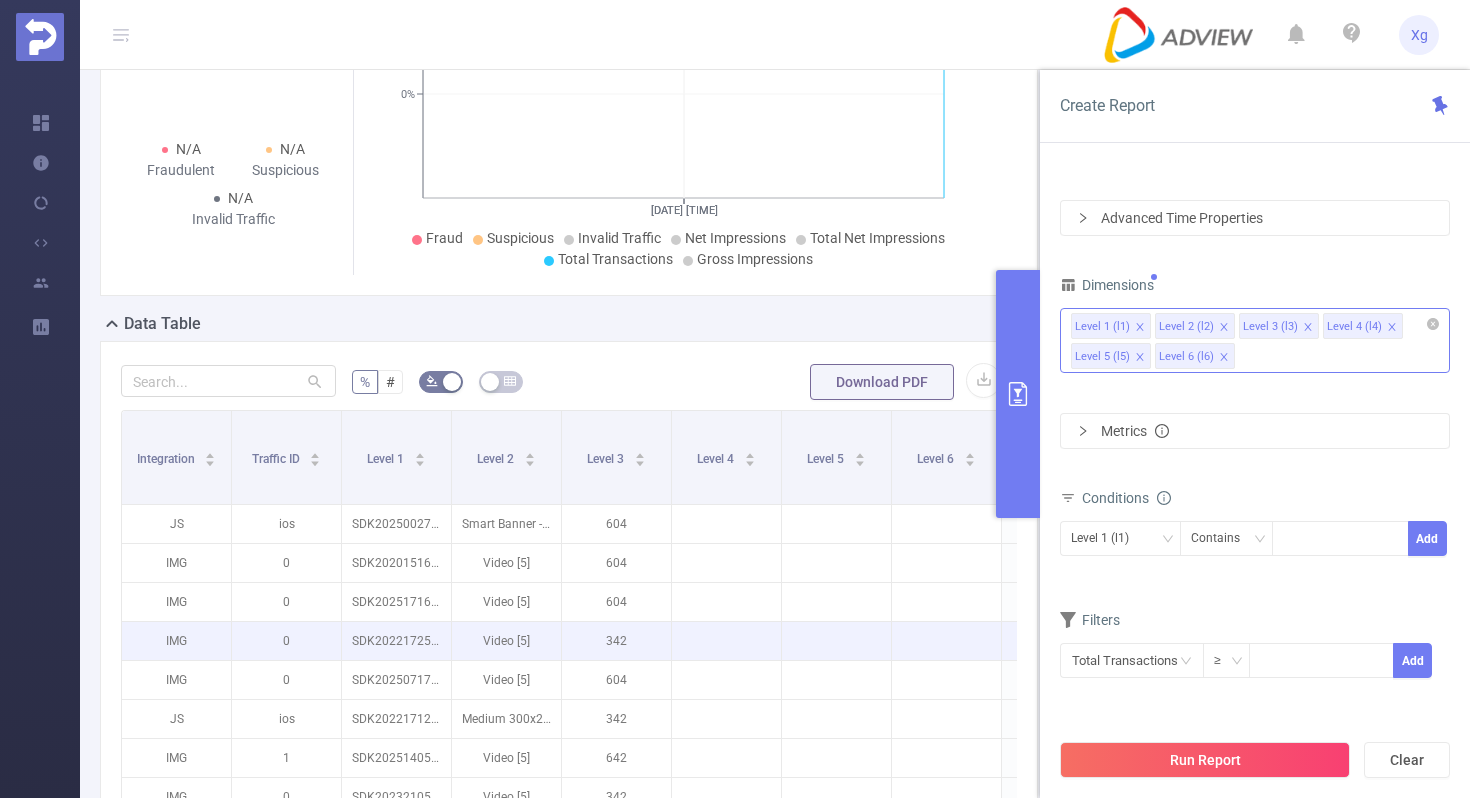 scroll, scrollTop: 277, scrollLeft: 0, axis: vertical 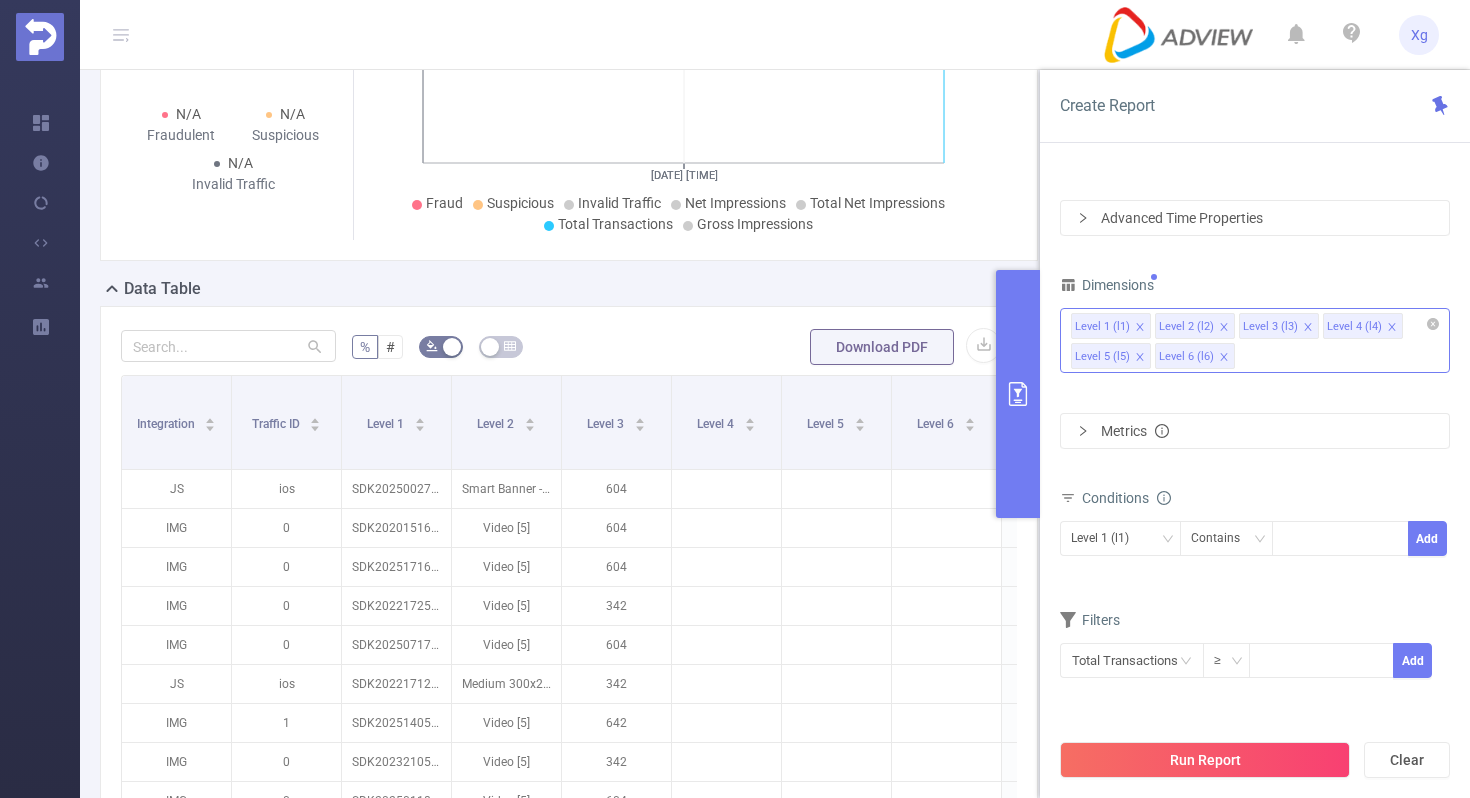 click 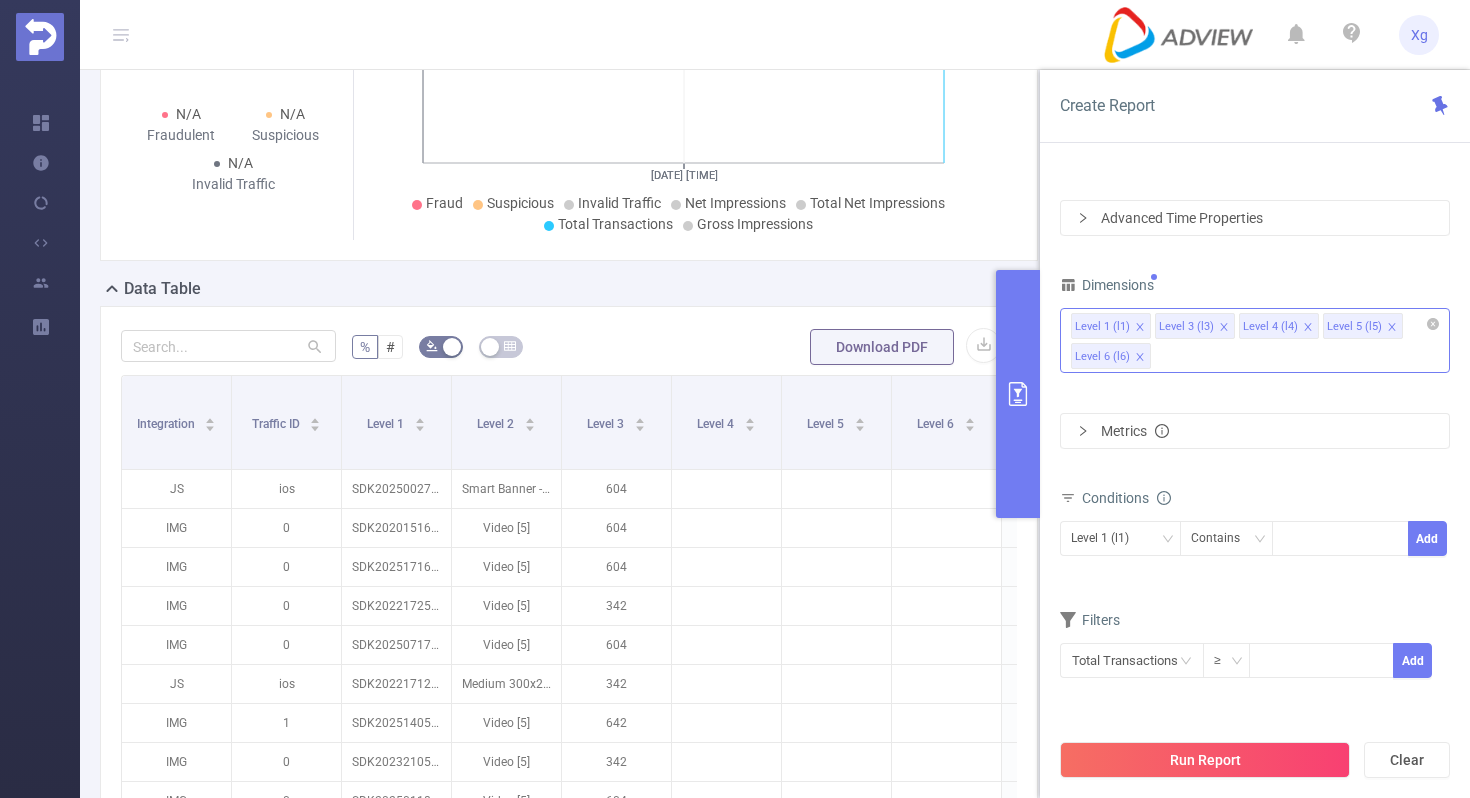 click 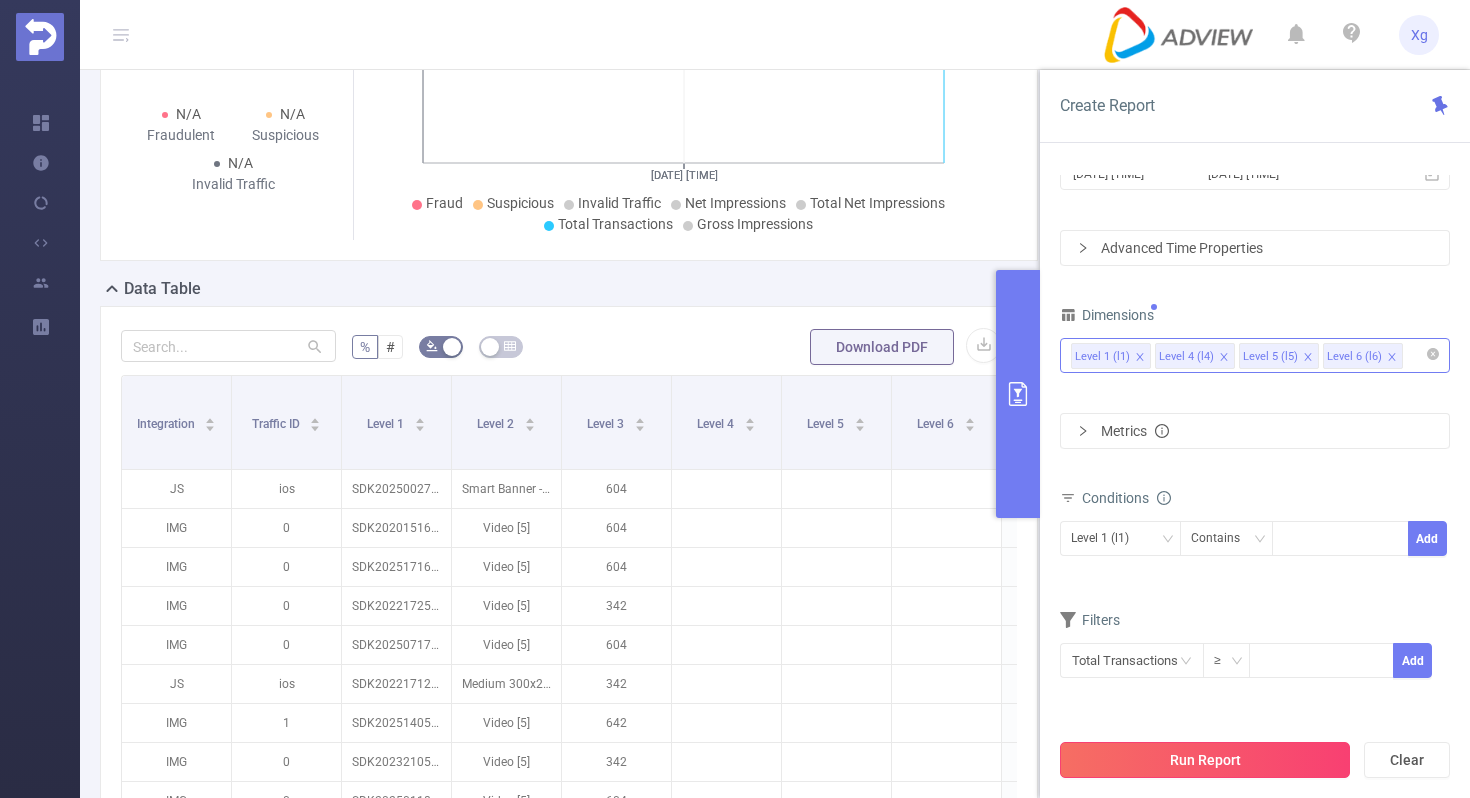 click on "Run Report" at bounding box center [1205, 760] 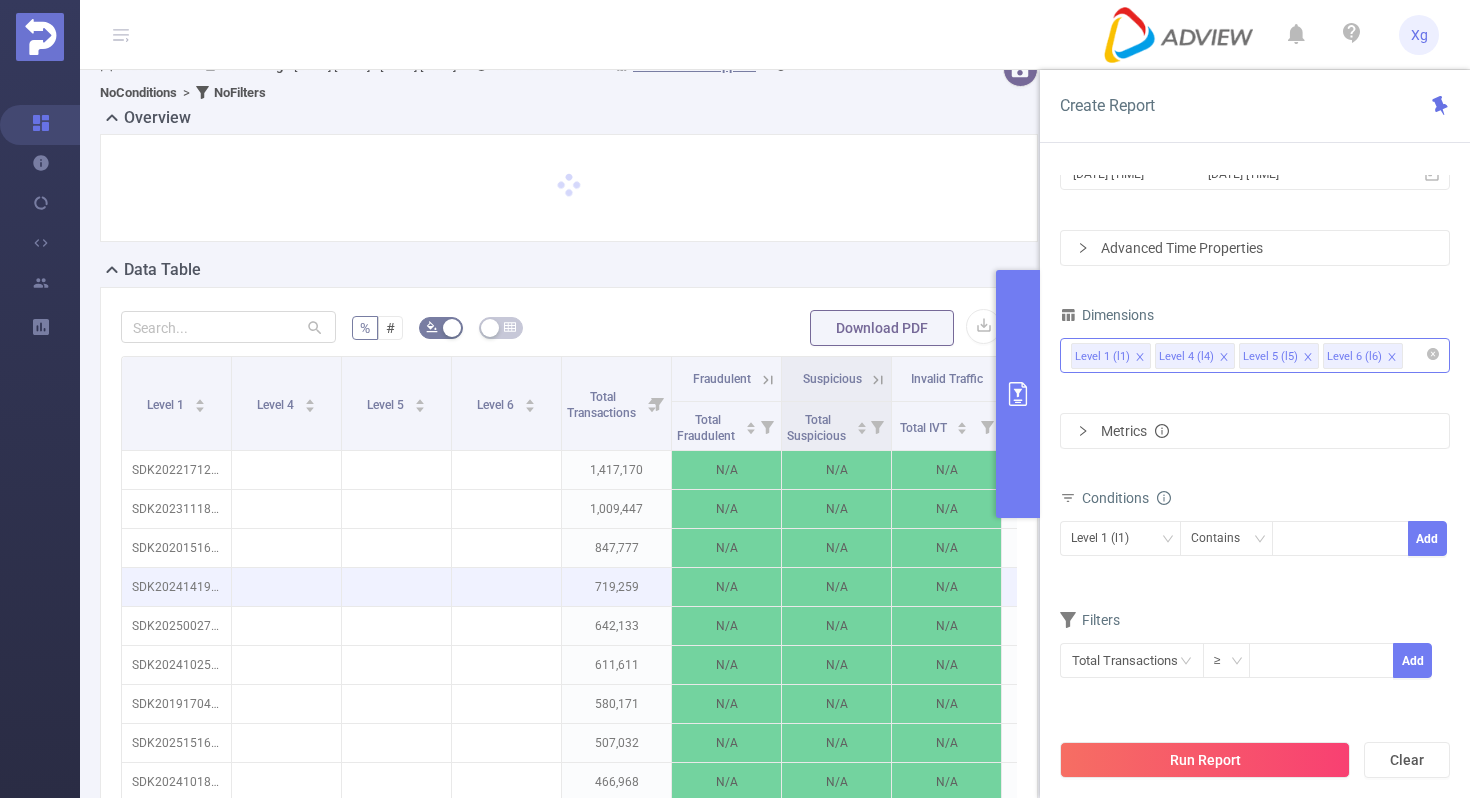 scroll, scrollTop: 0, scrollLeft: 0, axis: both 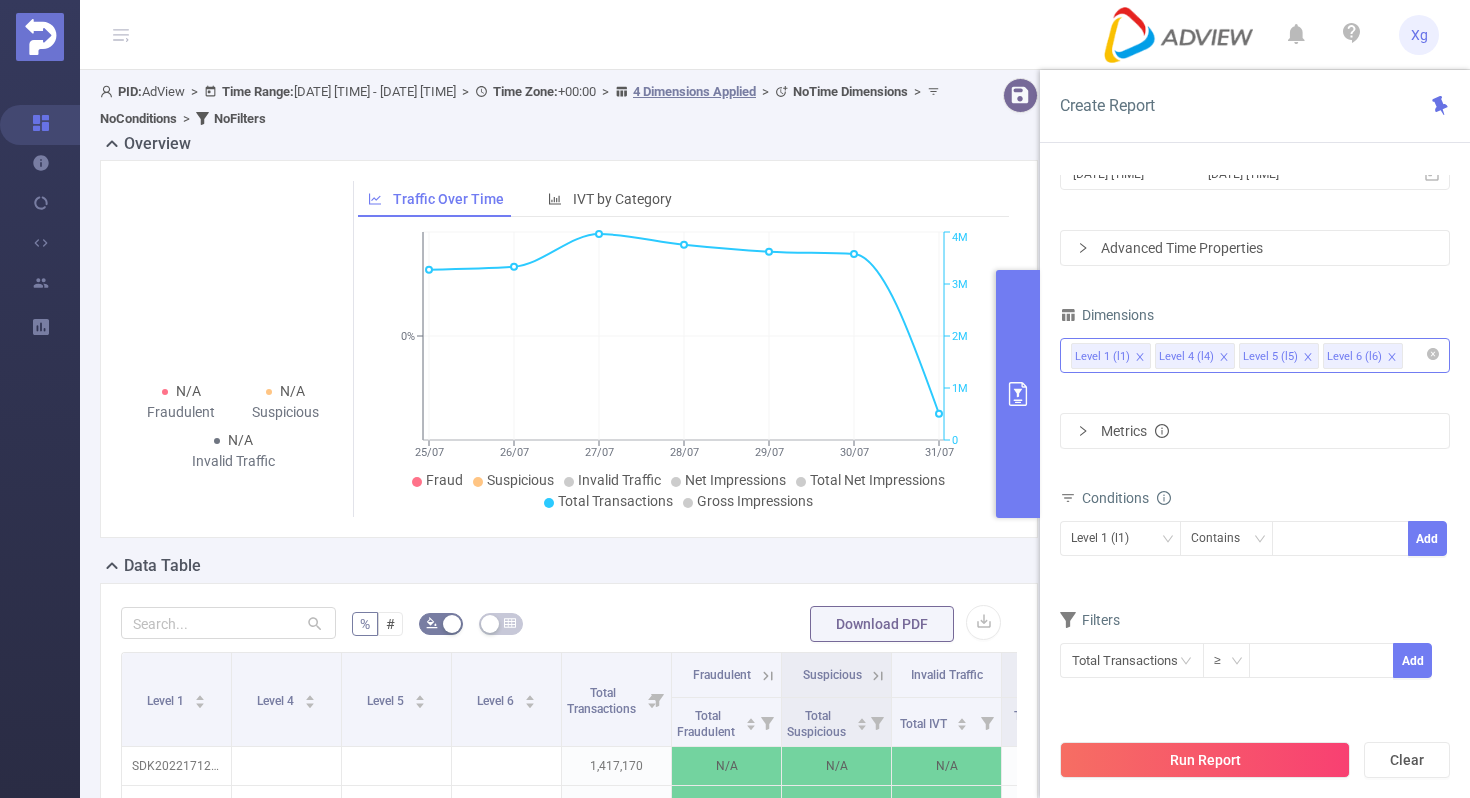 click at bounding box center [1018, 394] 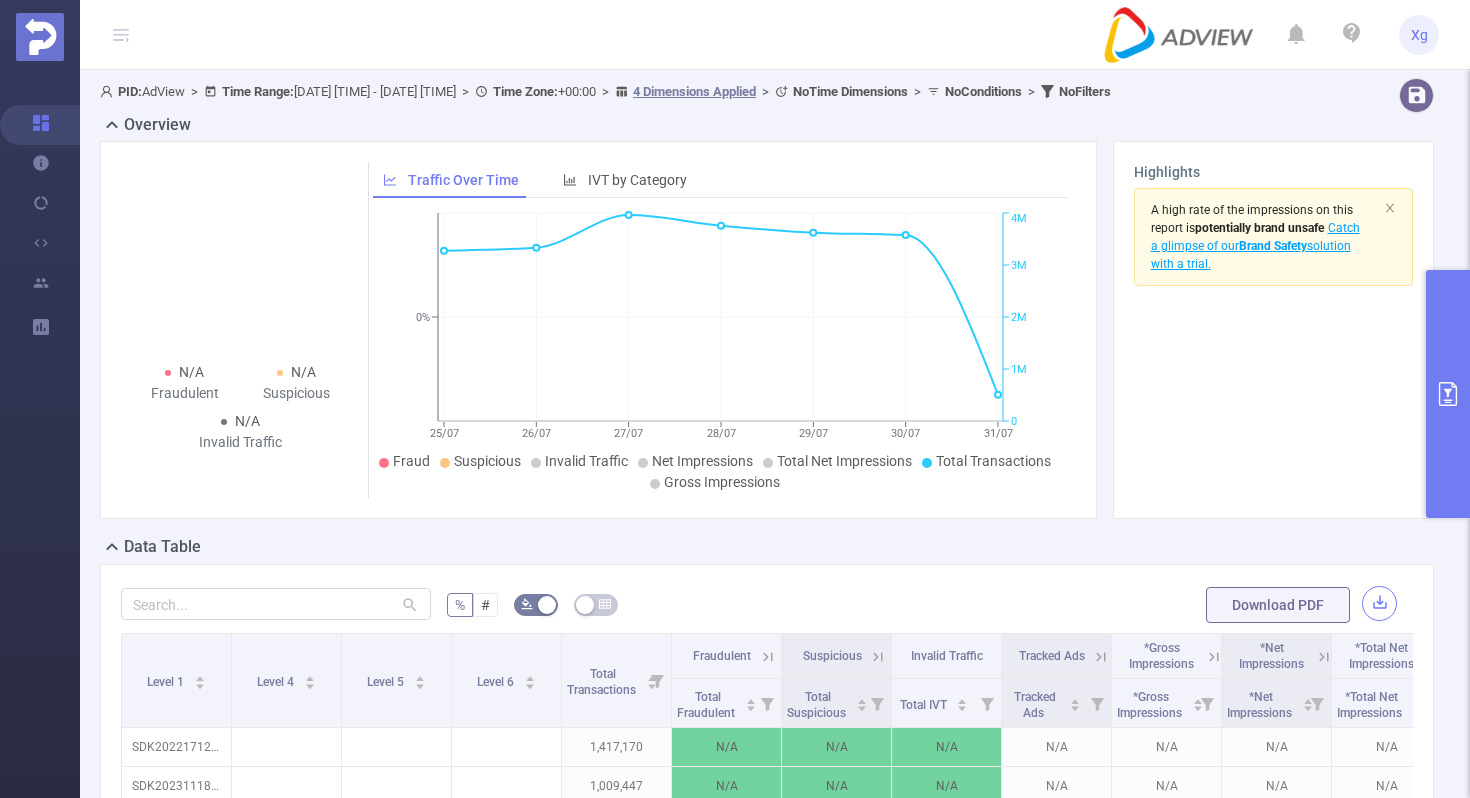 click at bounding box center (1379, 603) 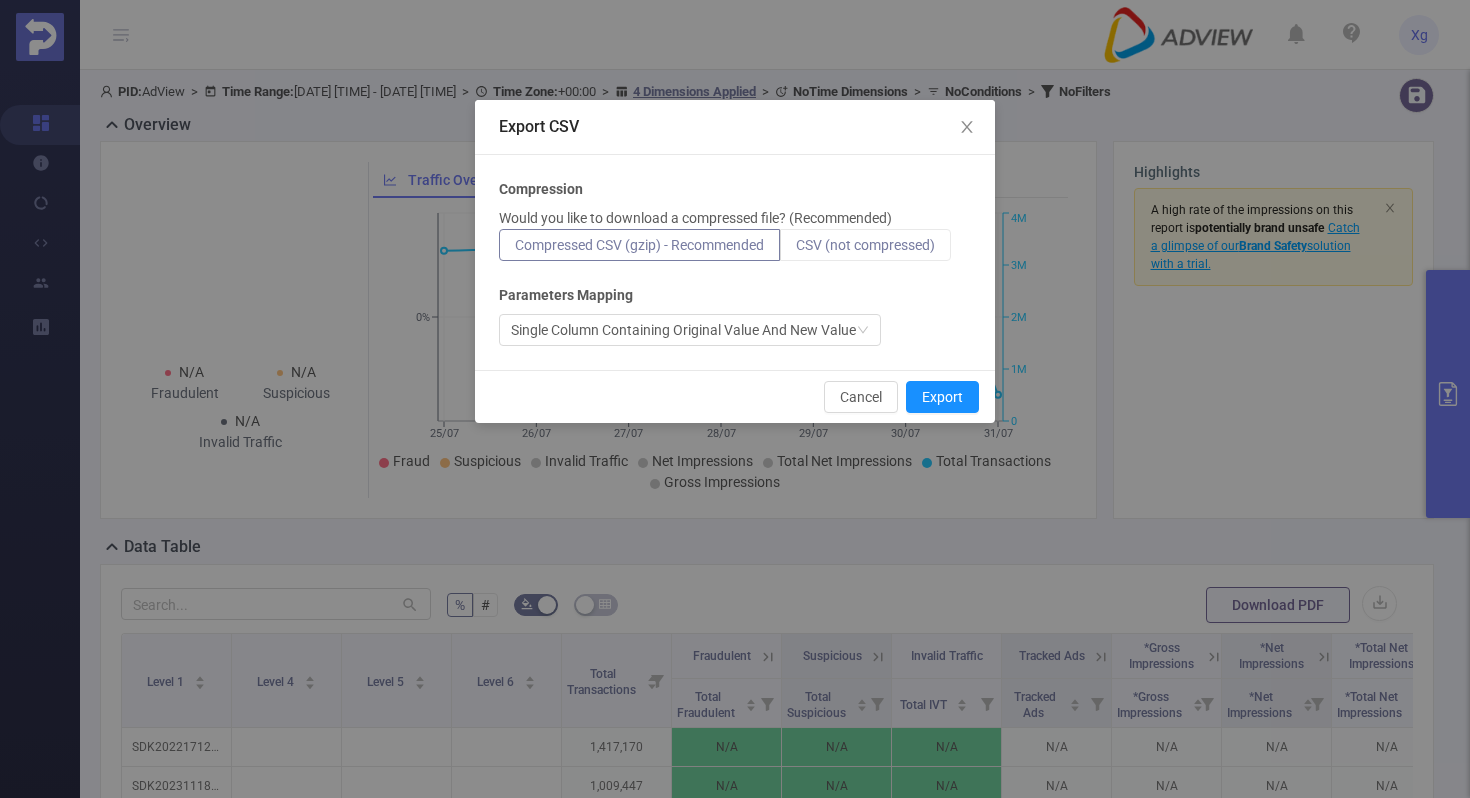 click on "CSV (not compressed)" at bounding box center [865, 245] 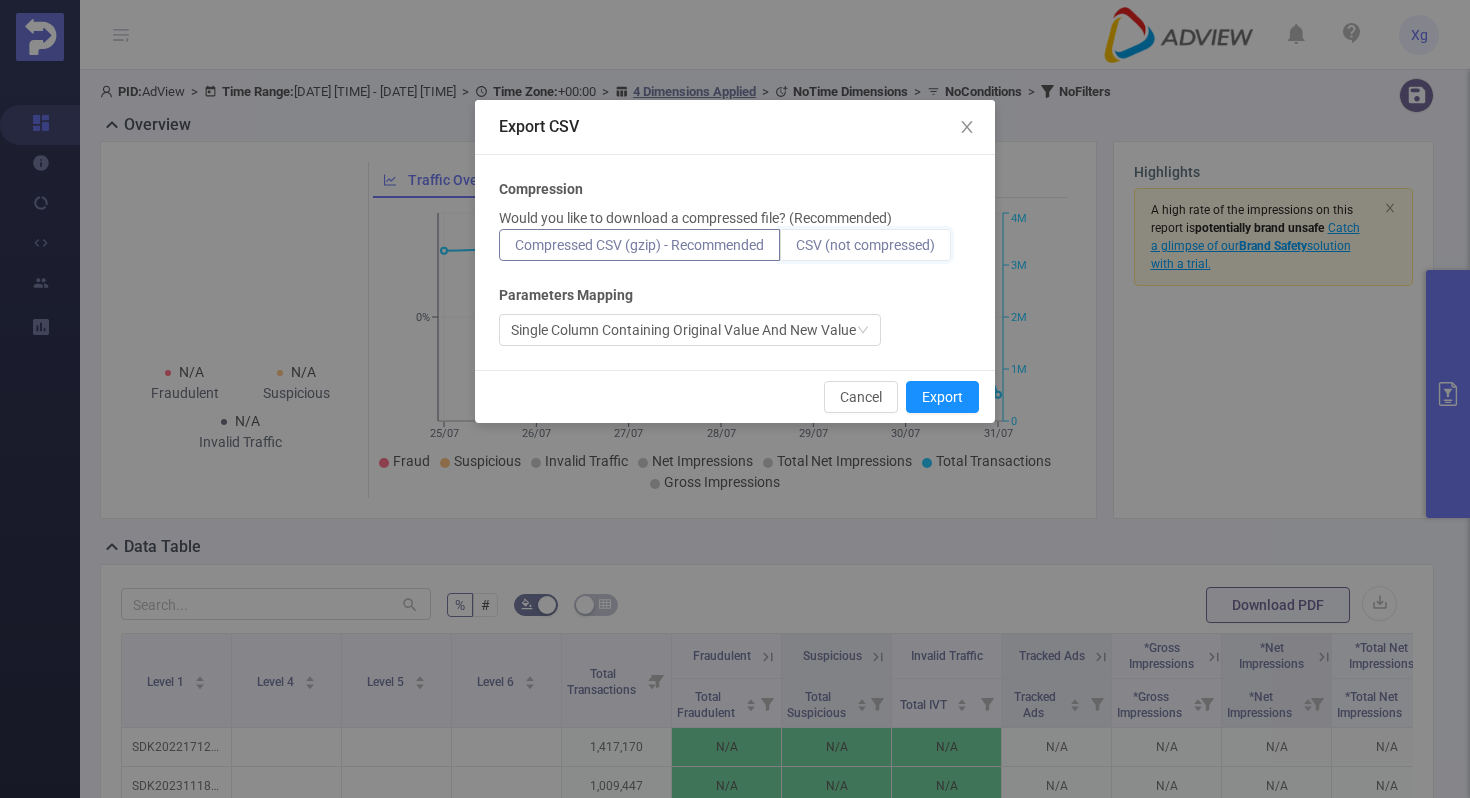 click on "CSV (not compressed)" at bounding box center (796, 250) 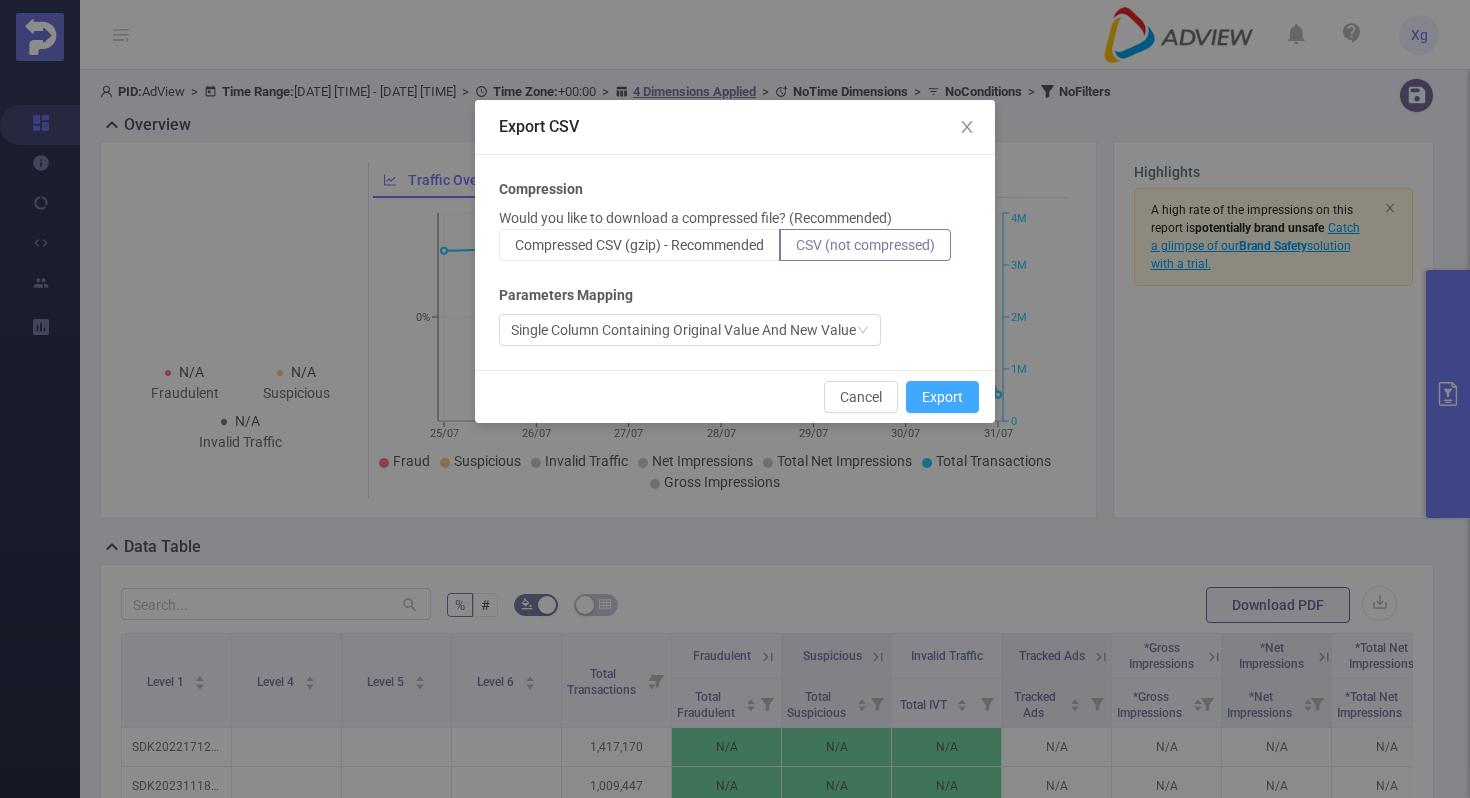 click on "Export" at bounding box center [942, 397] 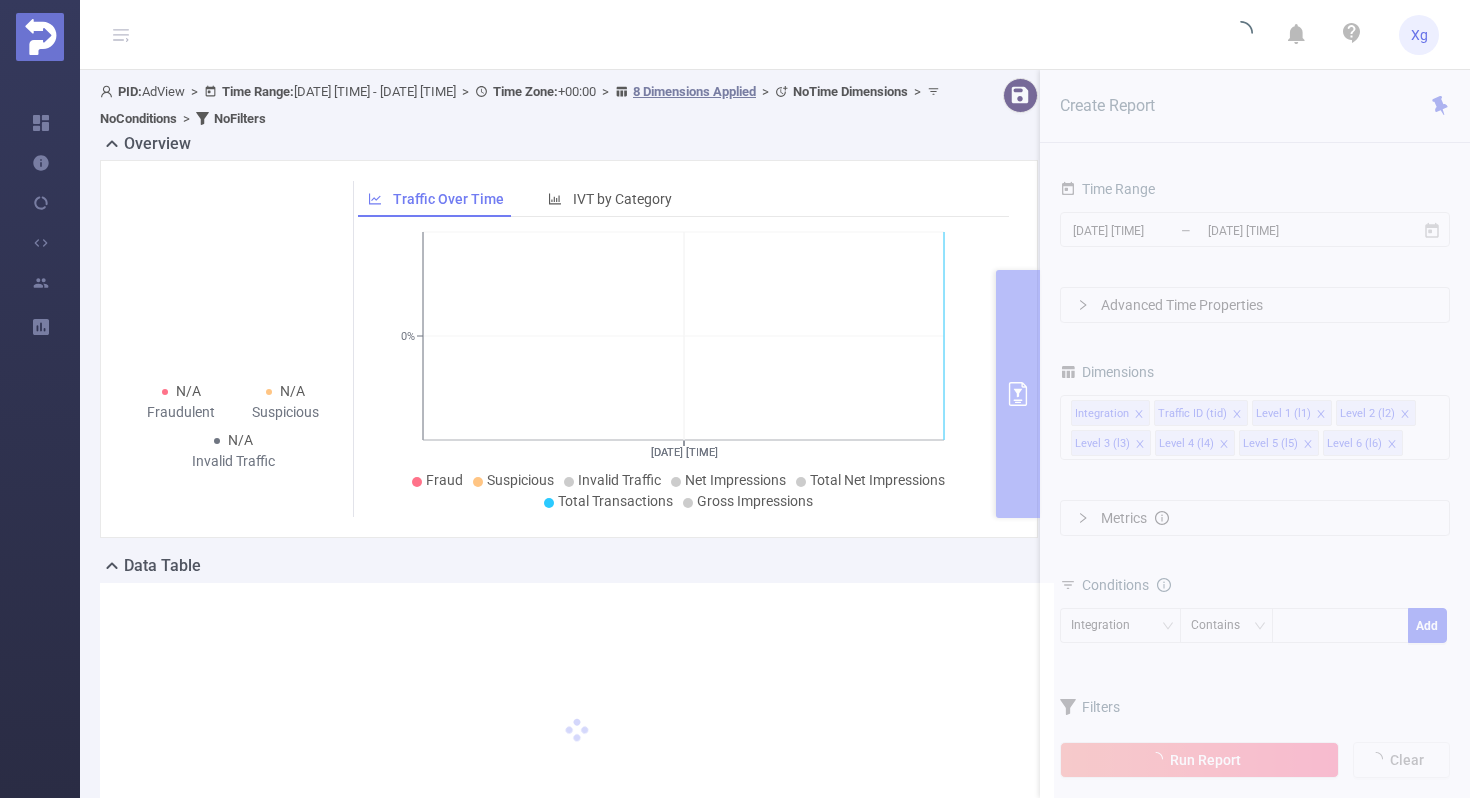 scroll, scrollTop: 0, scrollLeft: 0, axis: both 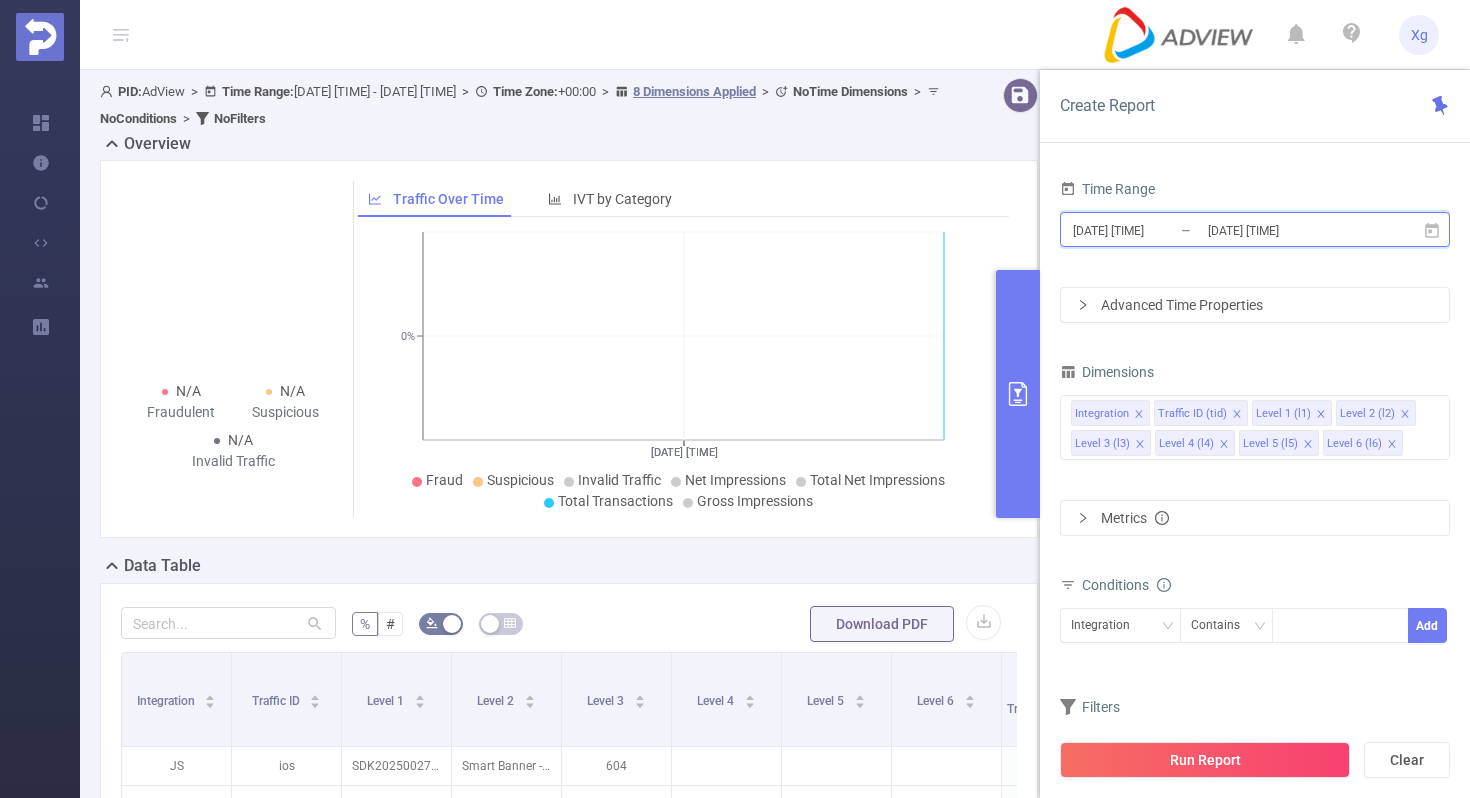 click 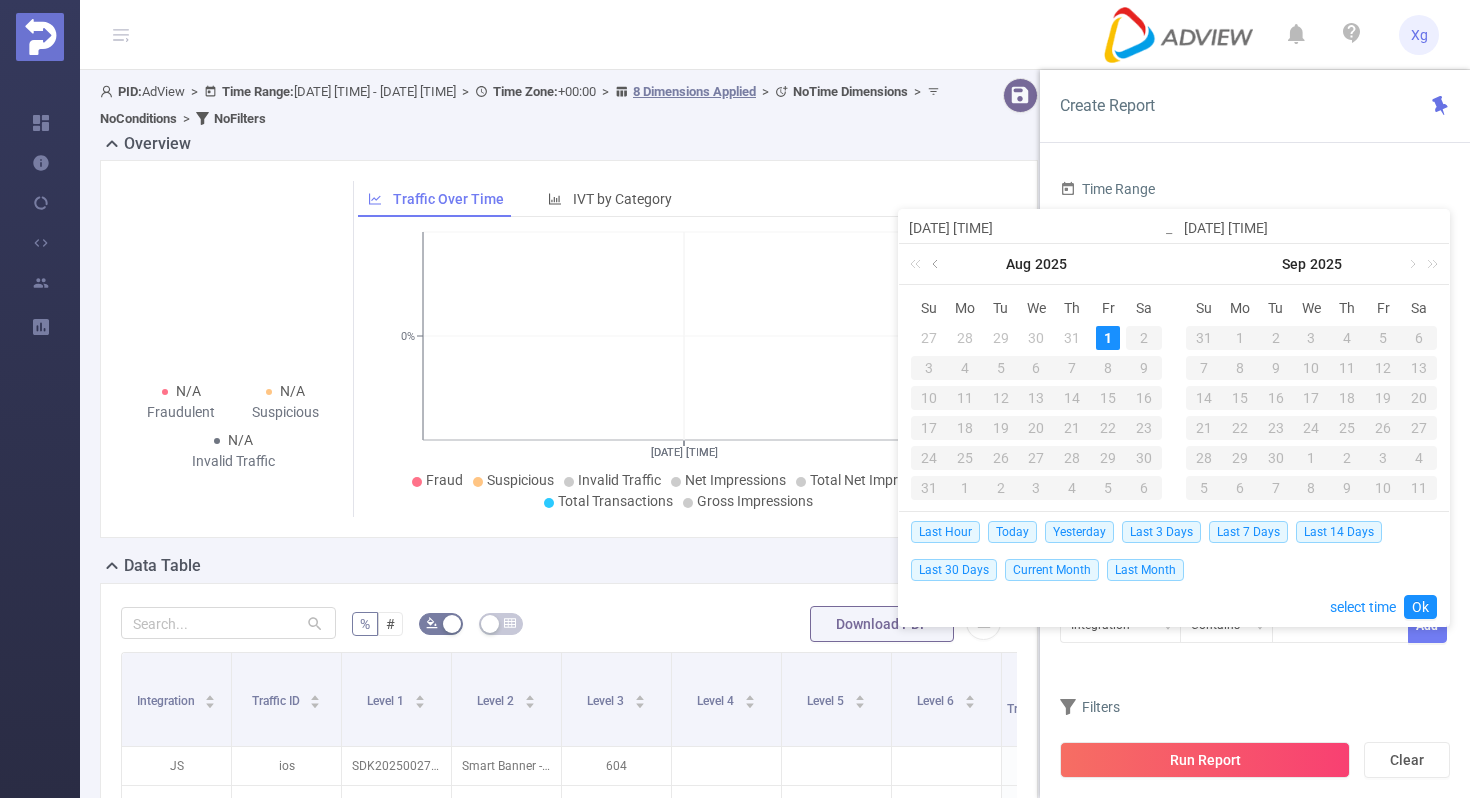 click at bounding box center [937, 264] 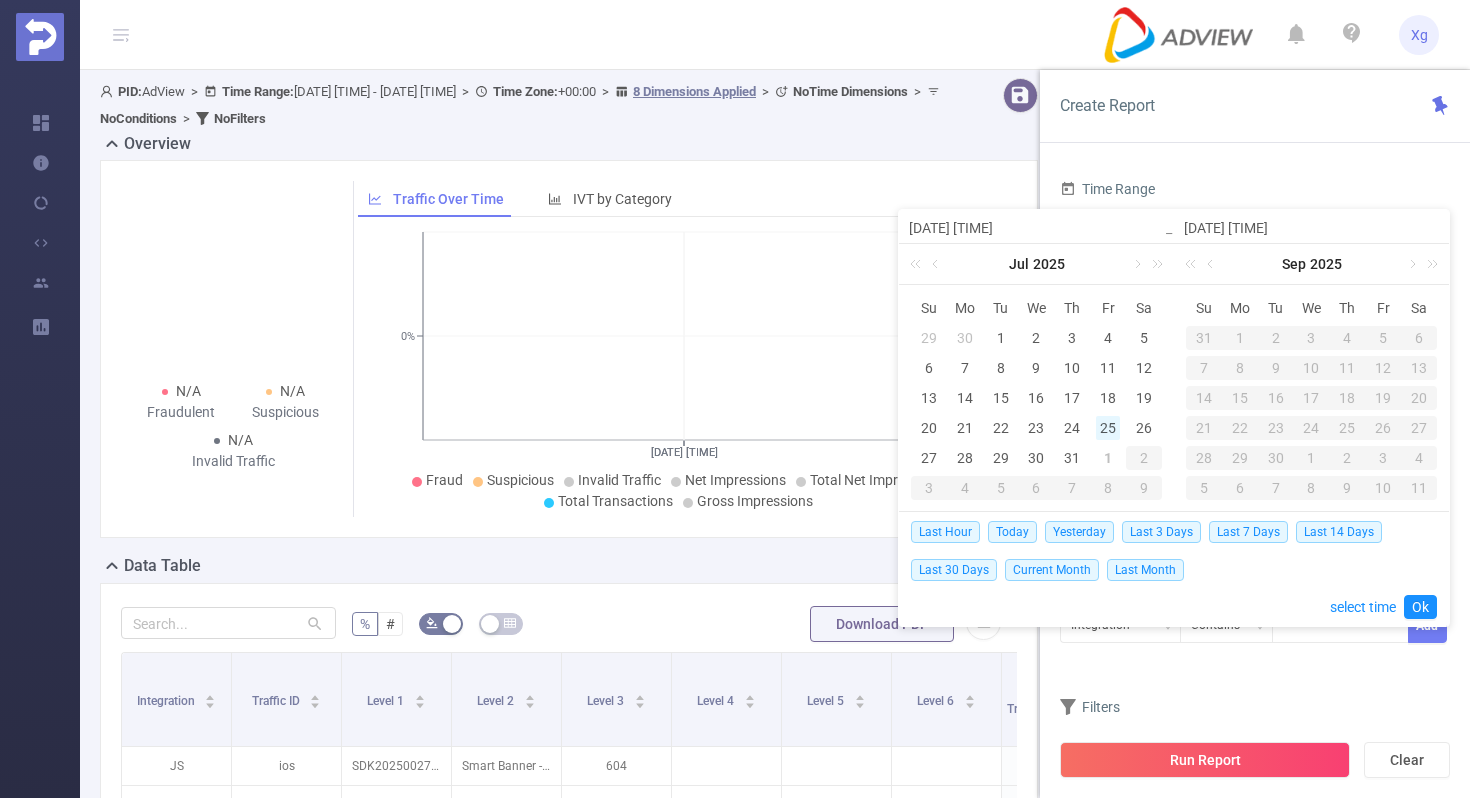 click on "25" at bounding box center [1108, 428] 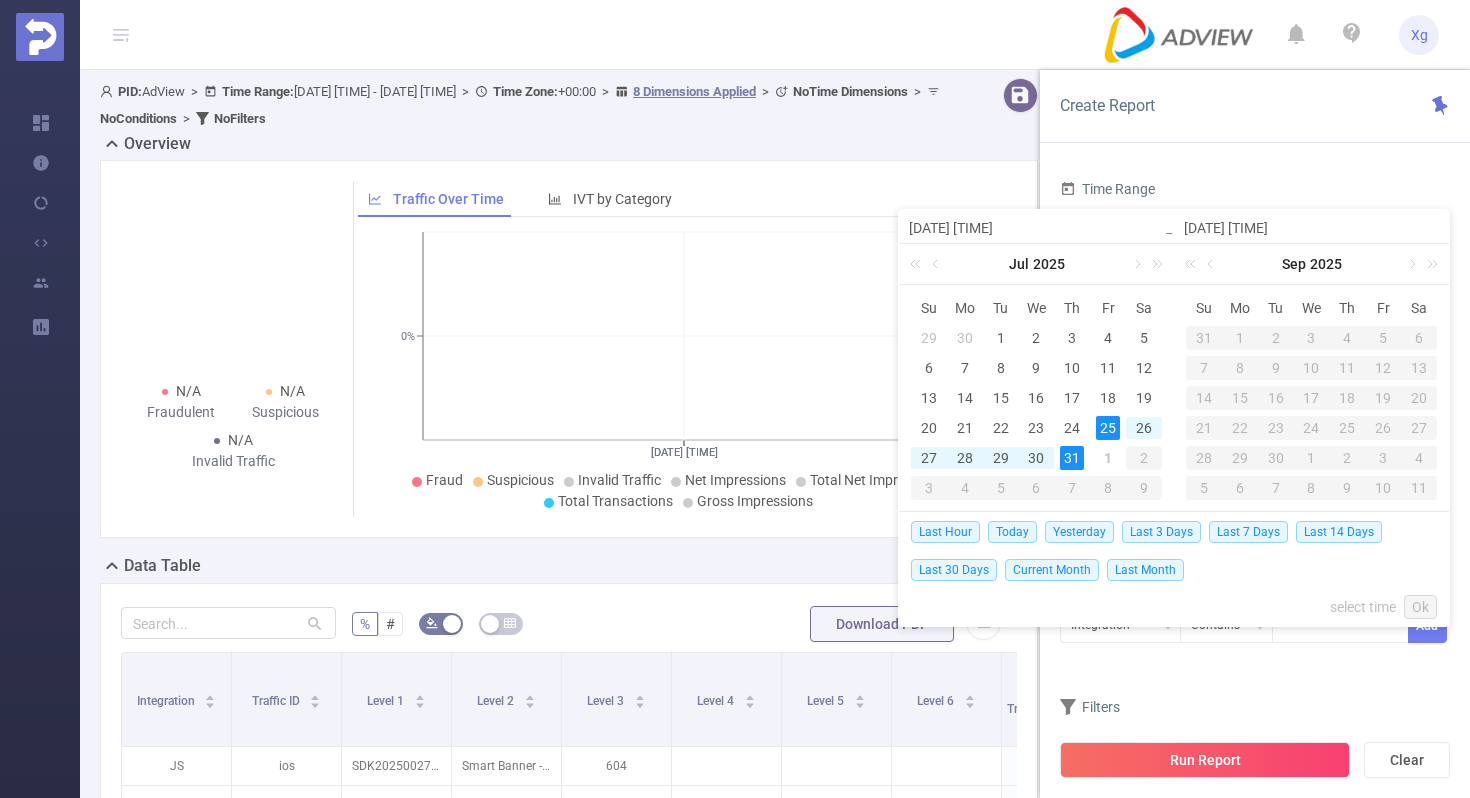 click on "31" at bounding box center (1072, 458) 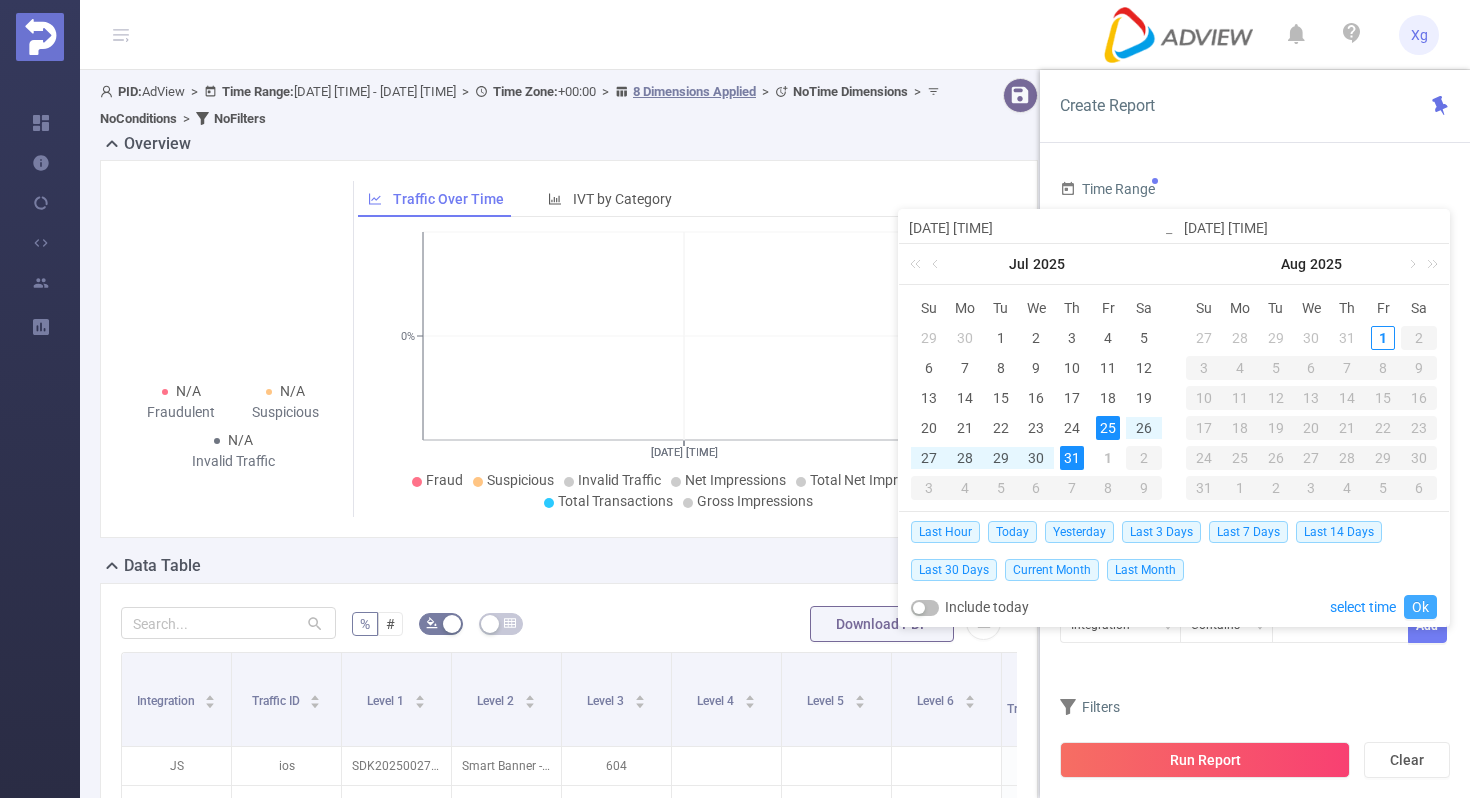 click on "Ok" at bounding box center (1420, 607) 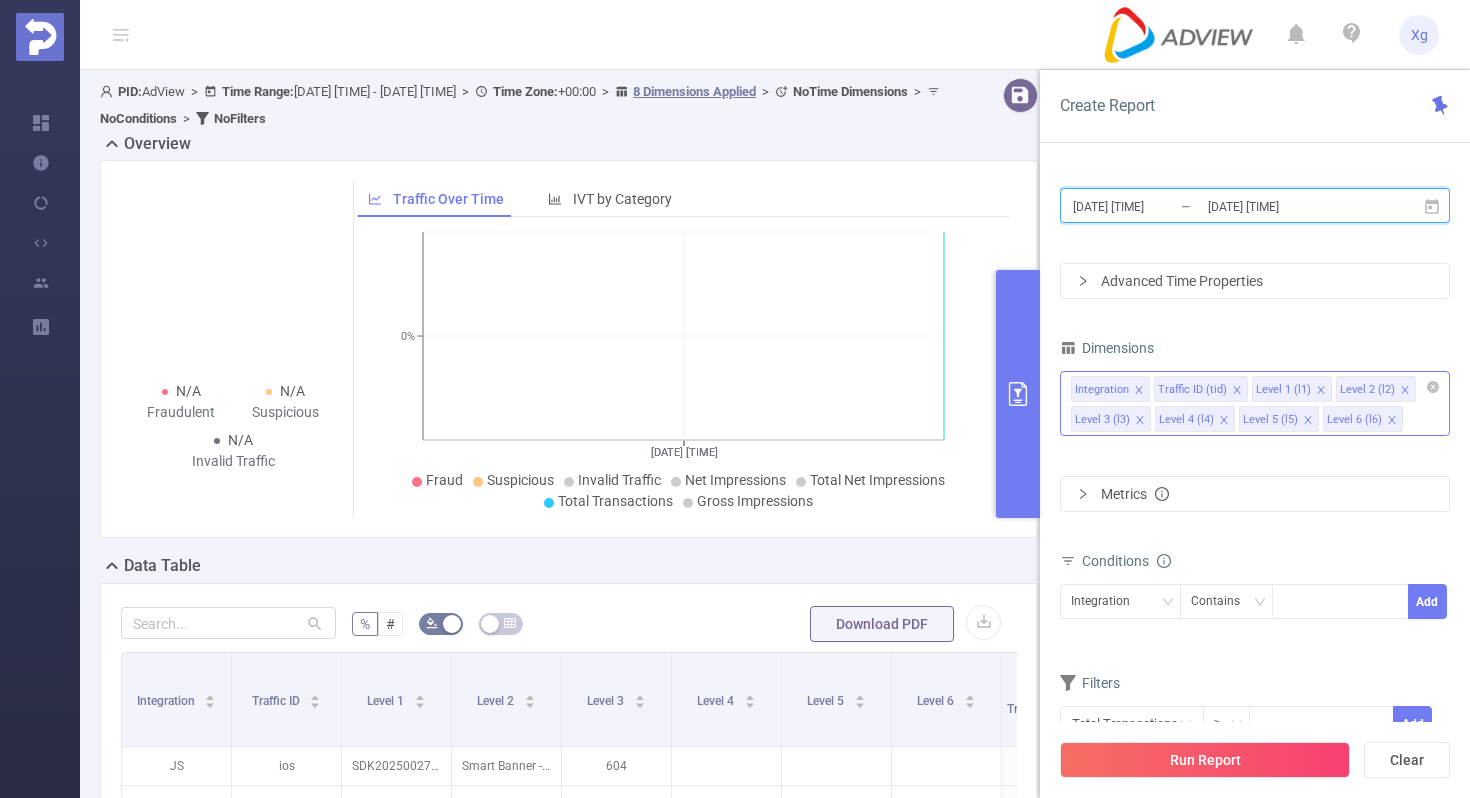 click 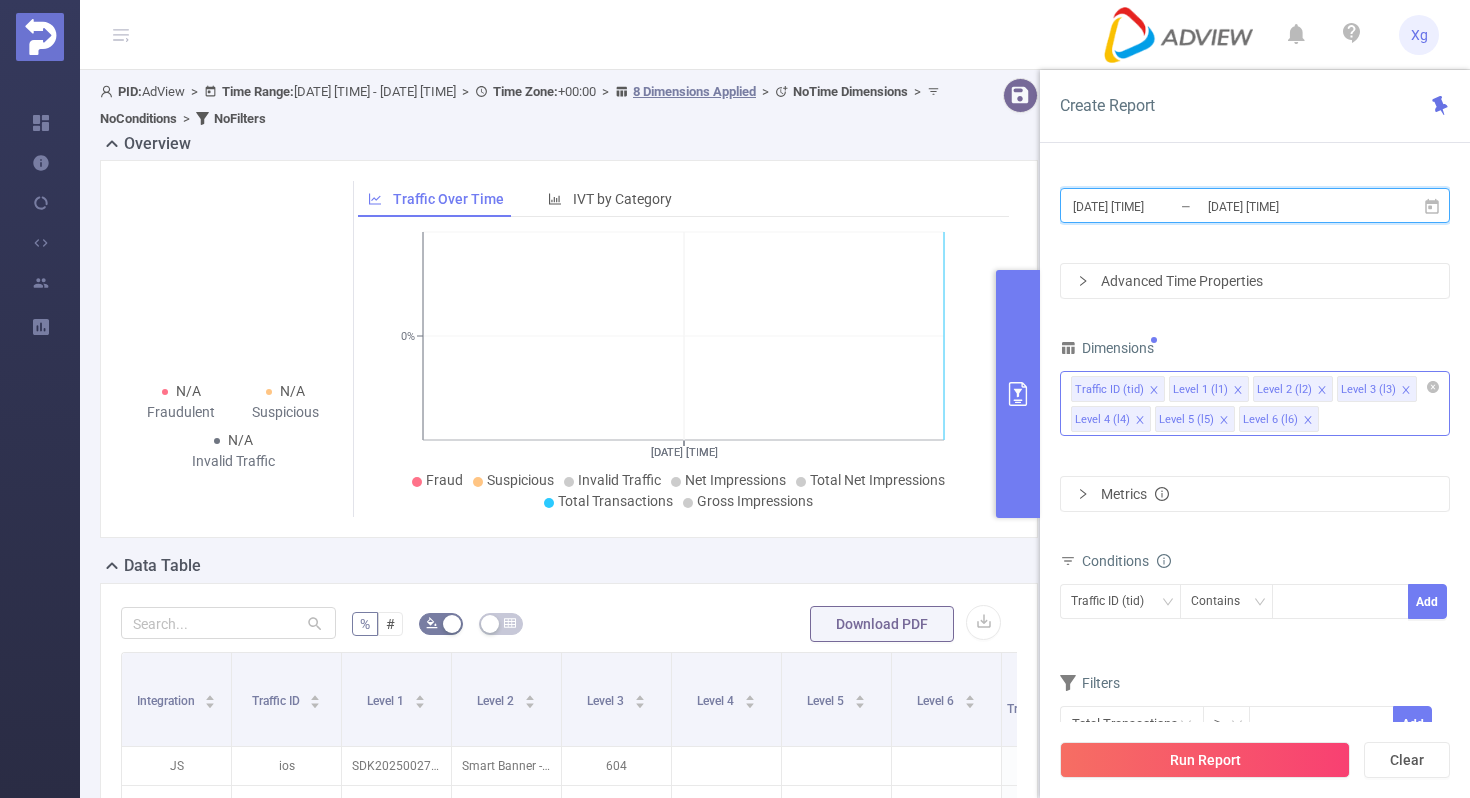 click 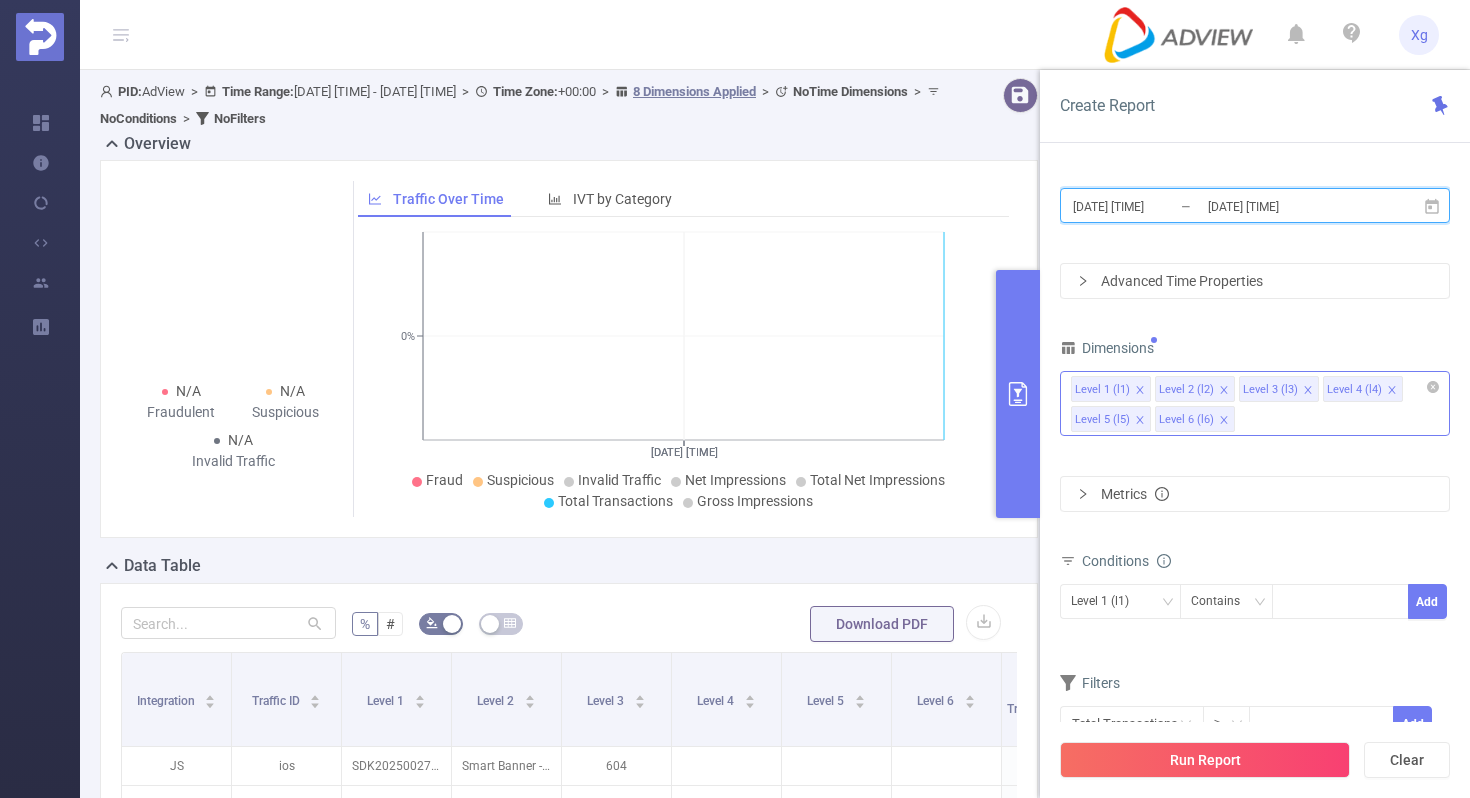 click 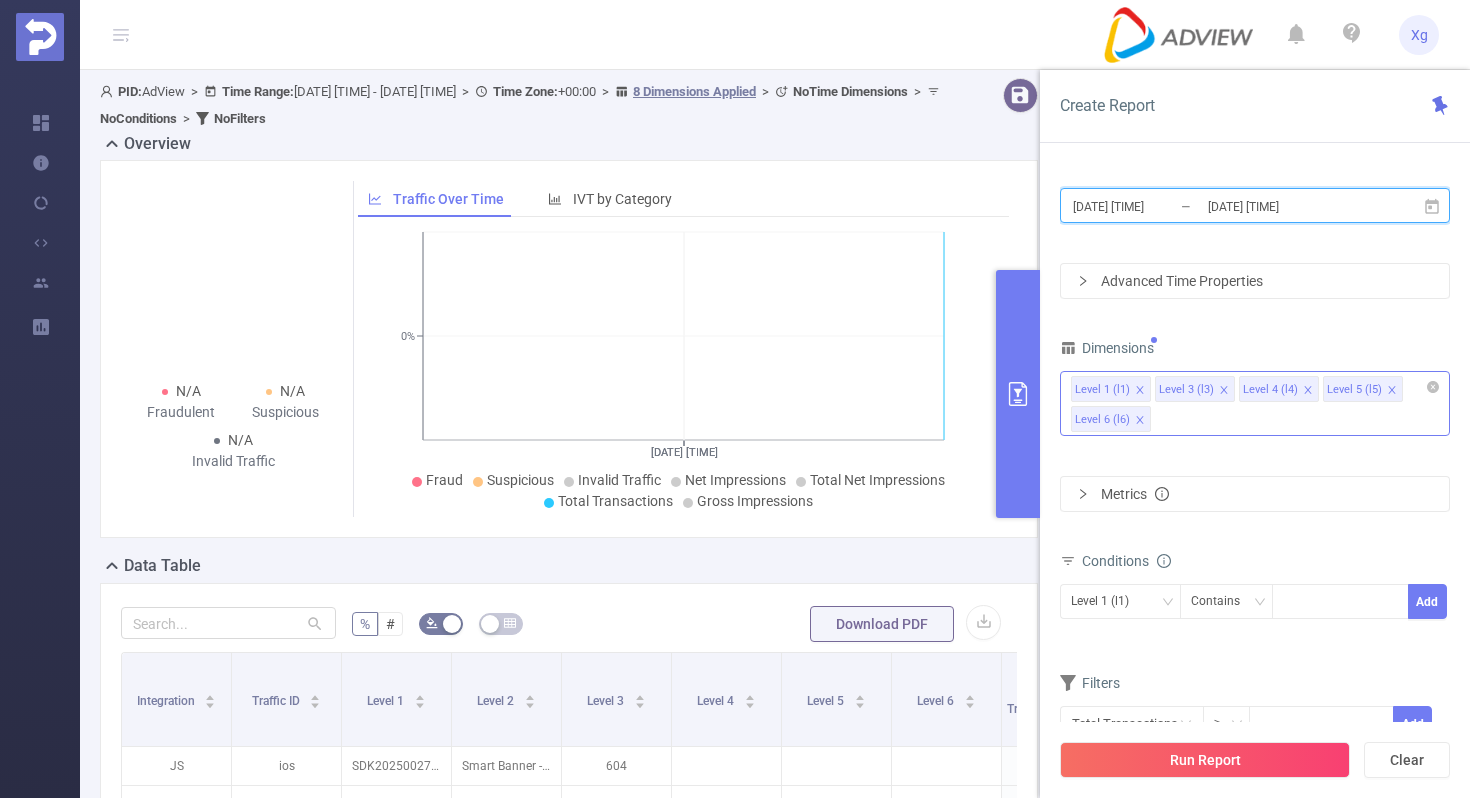 click 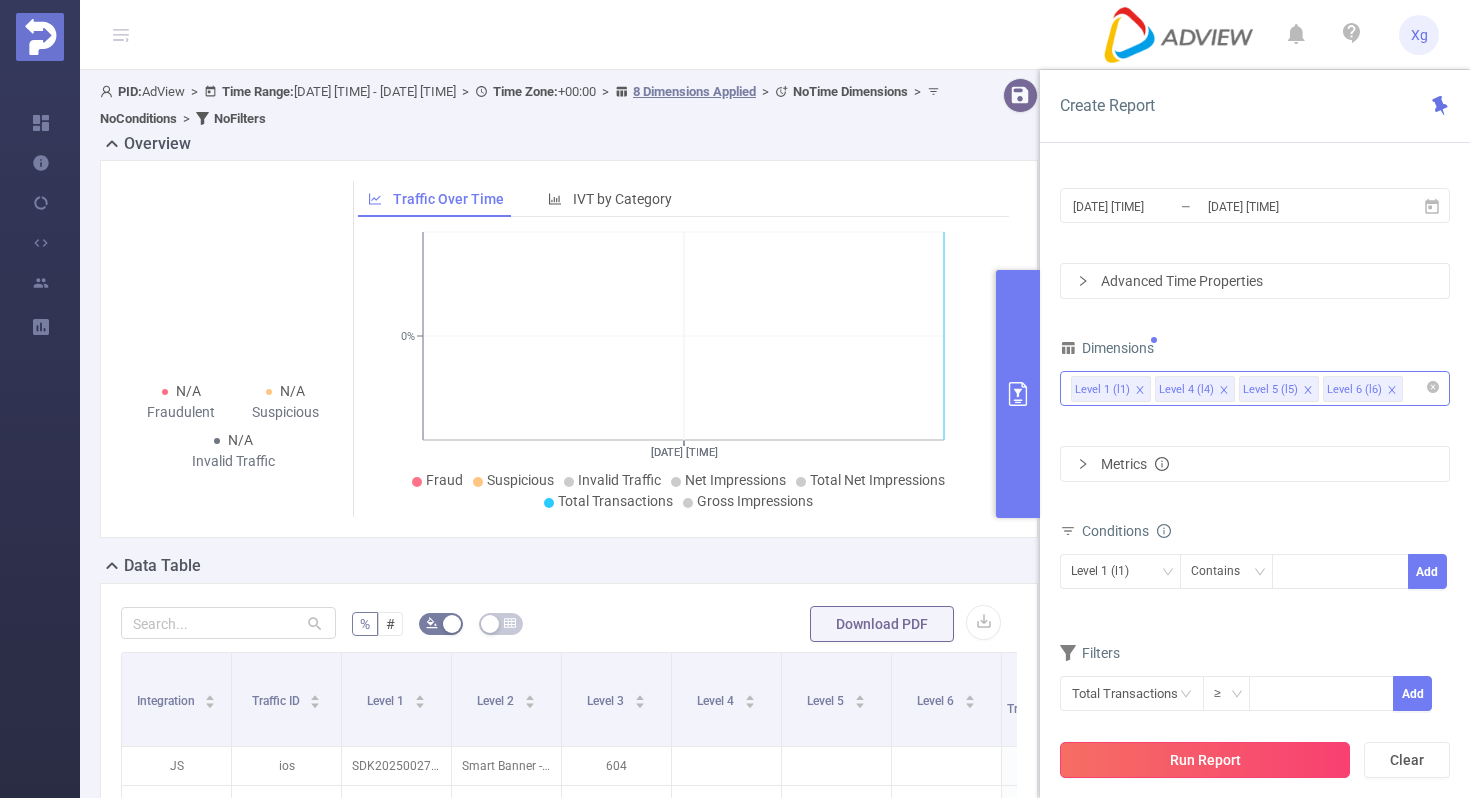 click on "Run Report" at bounding box center (1205, 760) 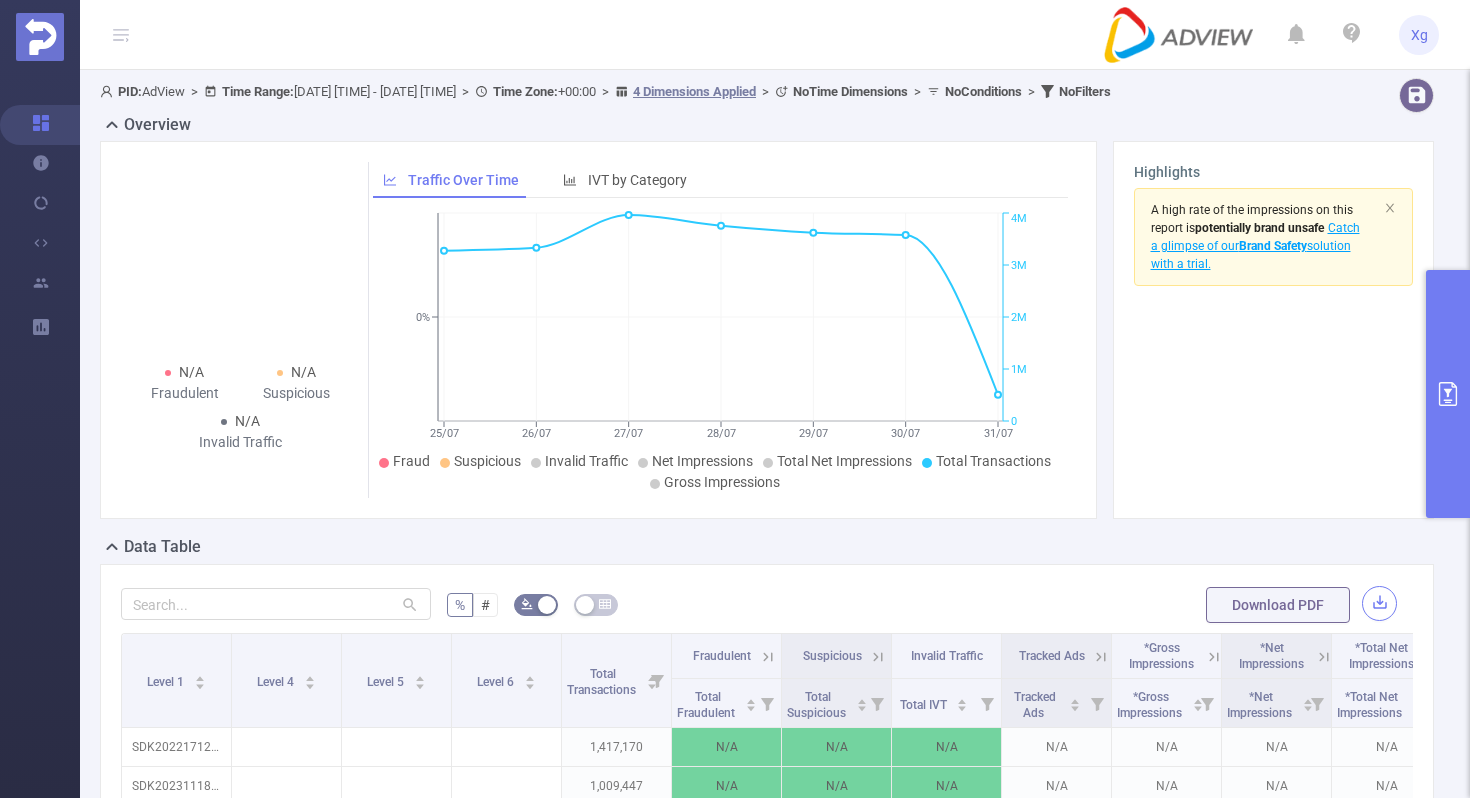 click at bounding box center [1379, 603] 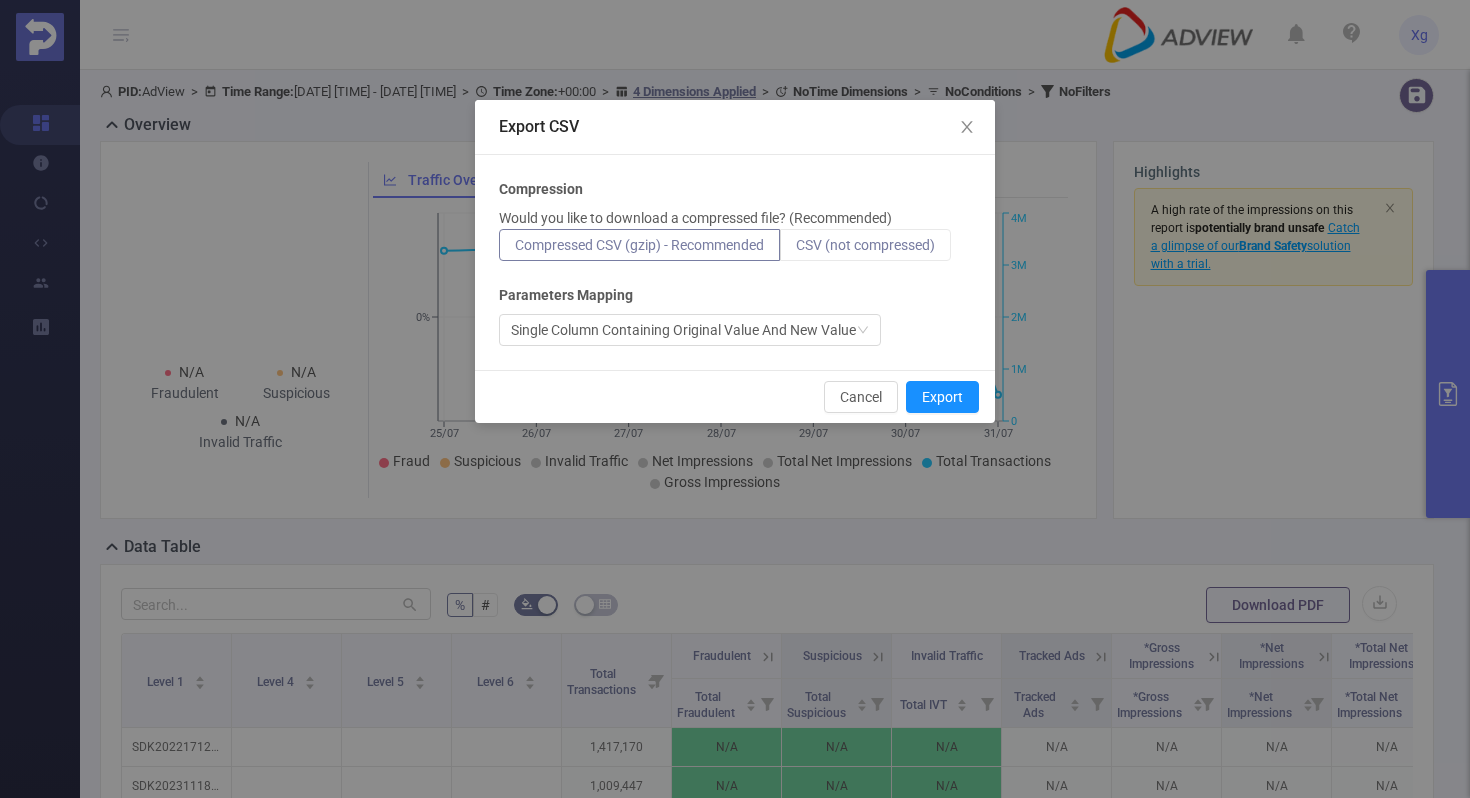 click on "CSV (not compressed)" at bounding box center (865, 245) 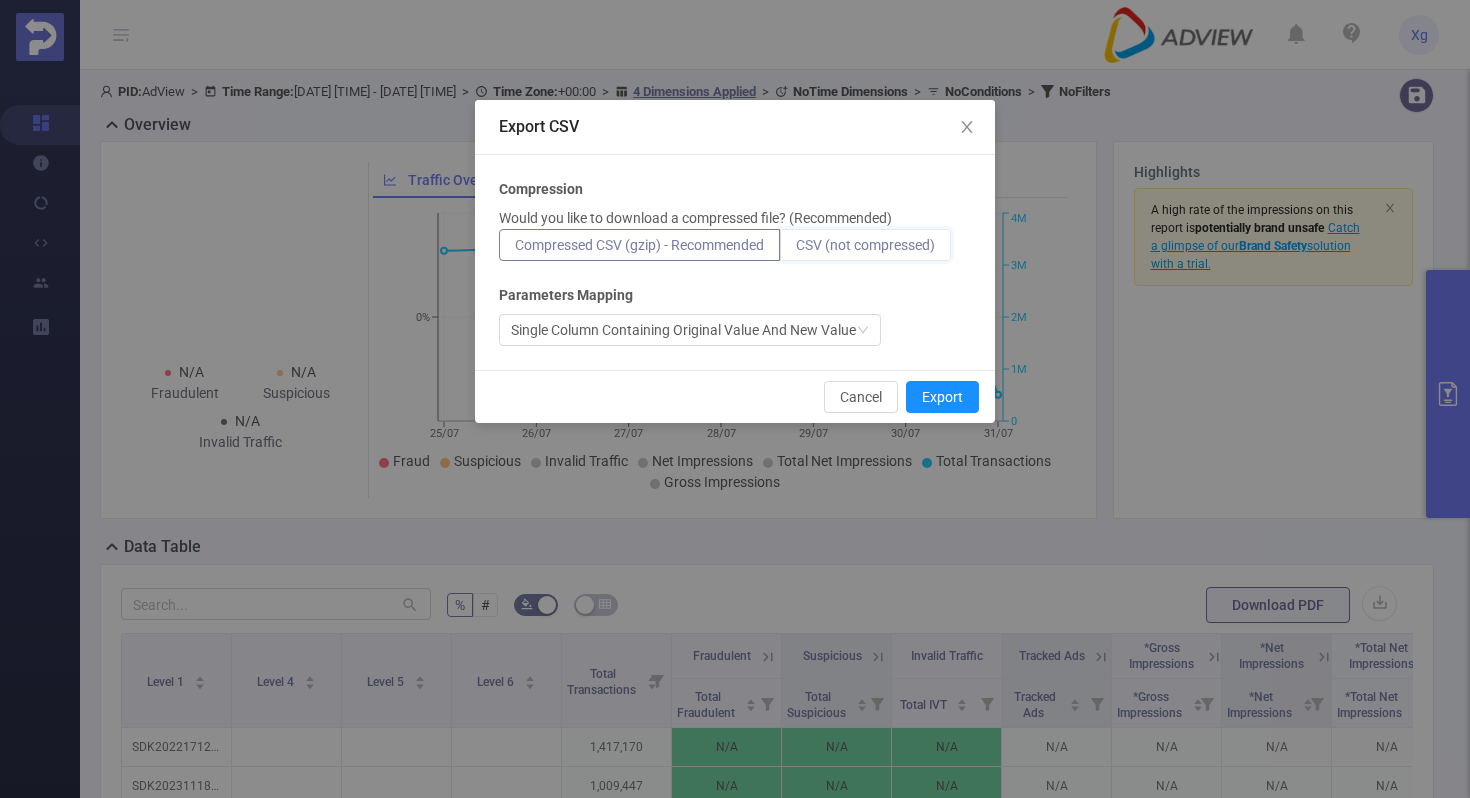 click on "CSV (not compressed)" at bounding box center (796, 250) 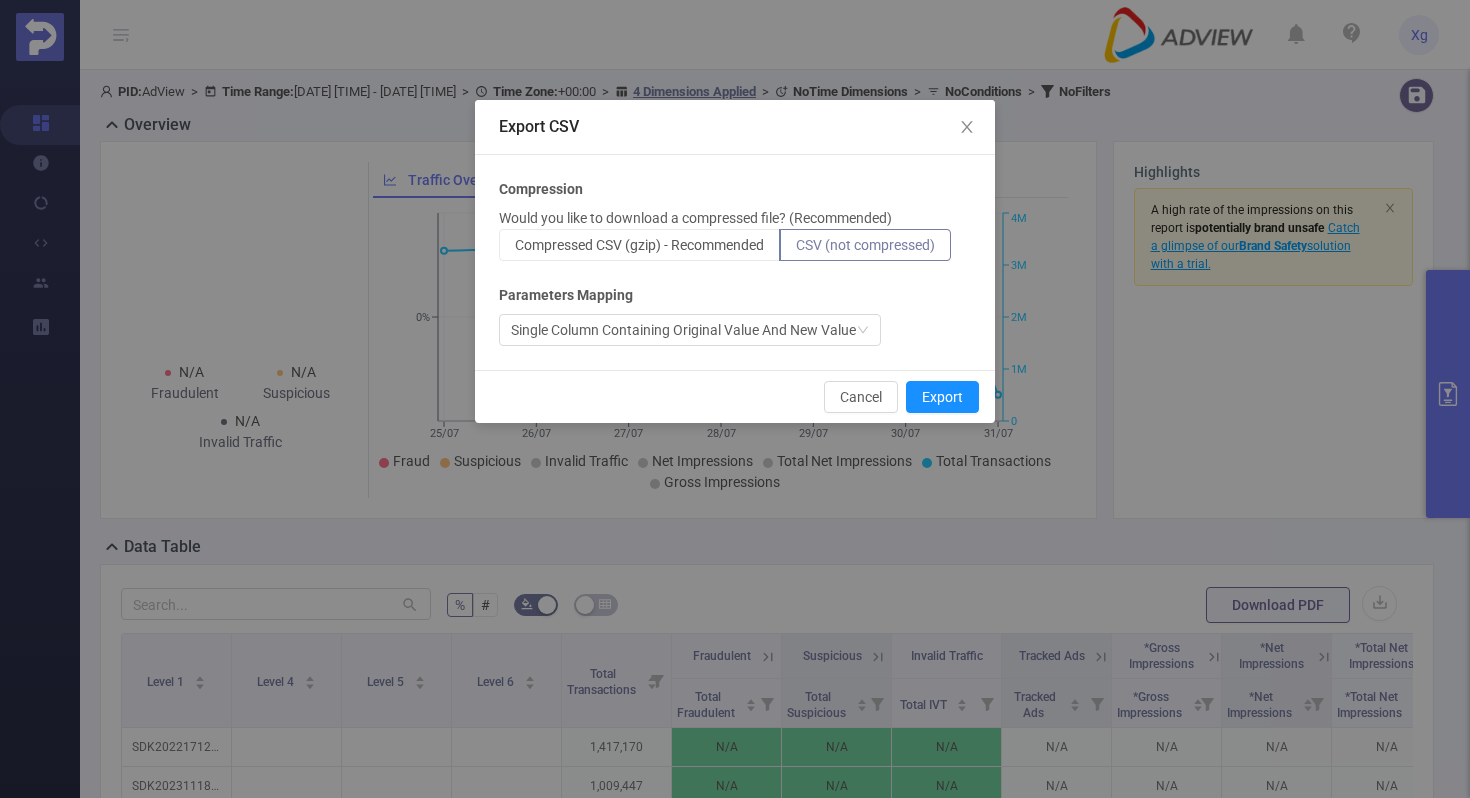 click on "CSV (not compressed)" at bounding box center (865, 245) 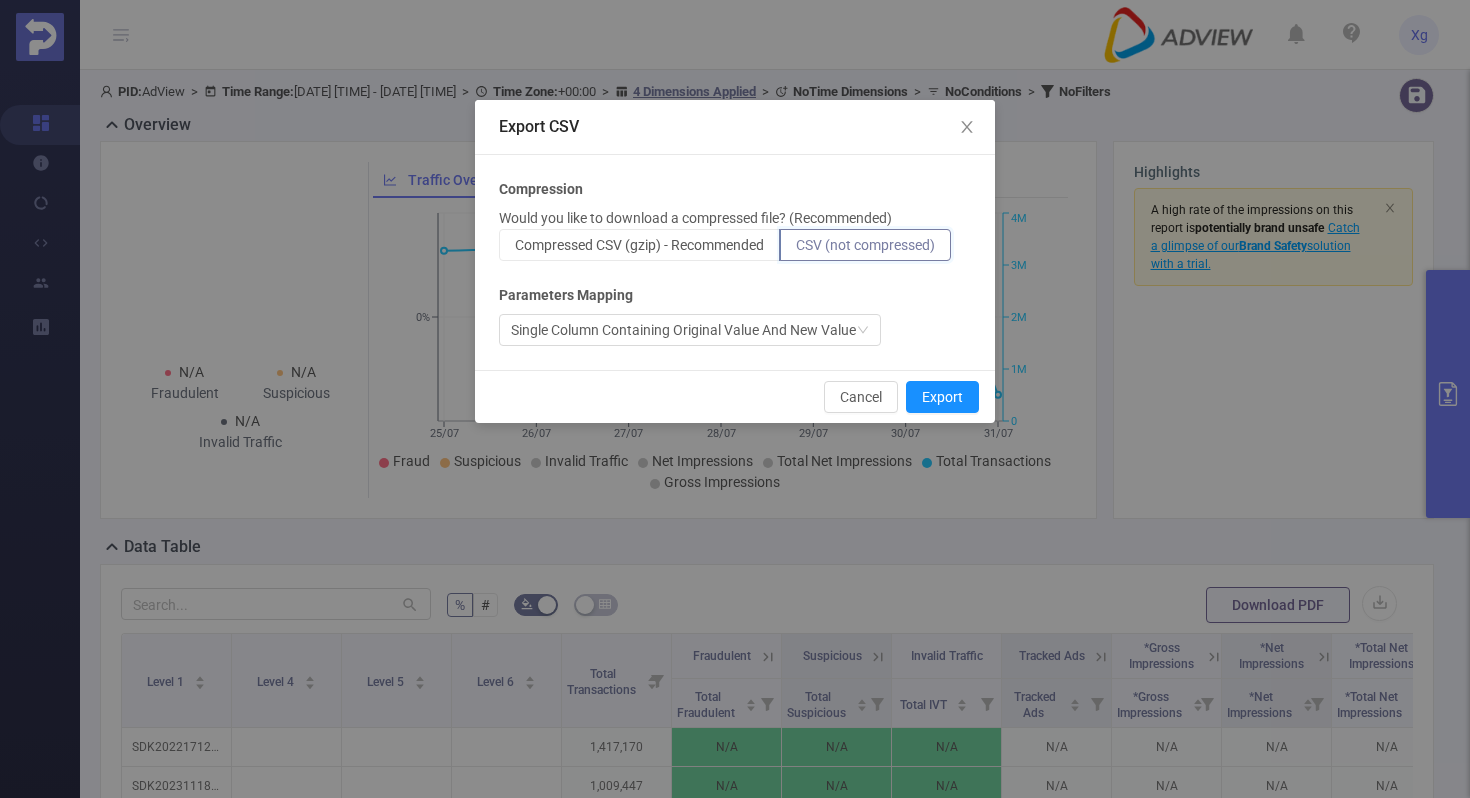 click on "CSV (not compressed)" at bounding box center (796, 250) 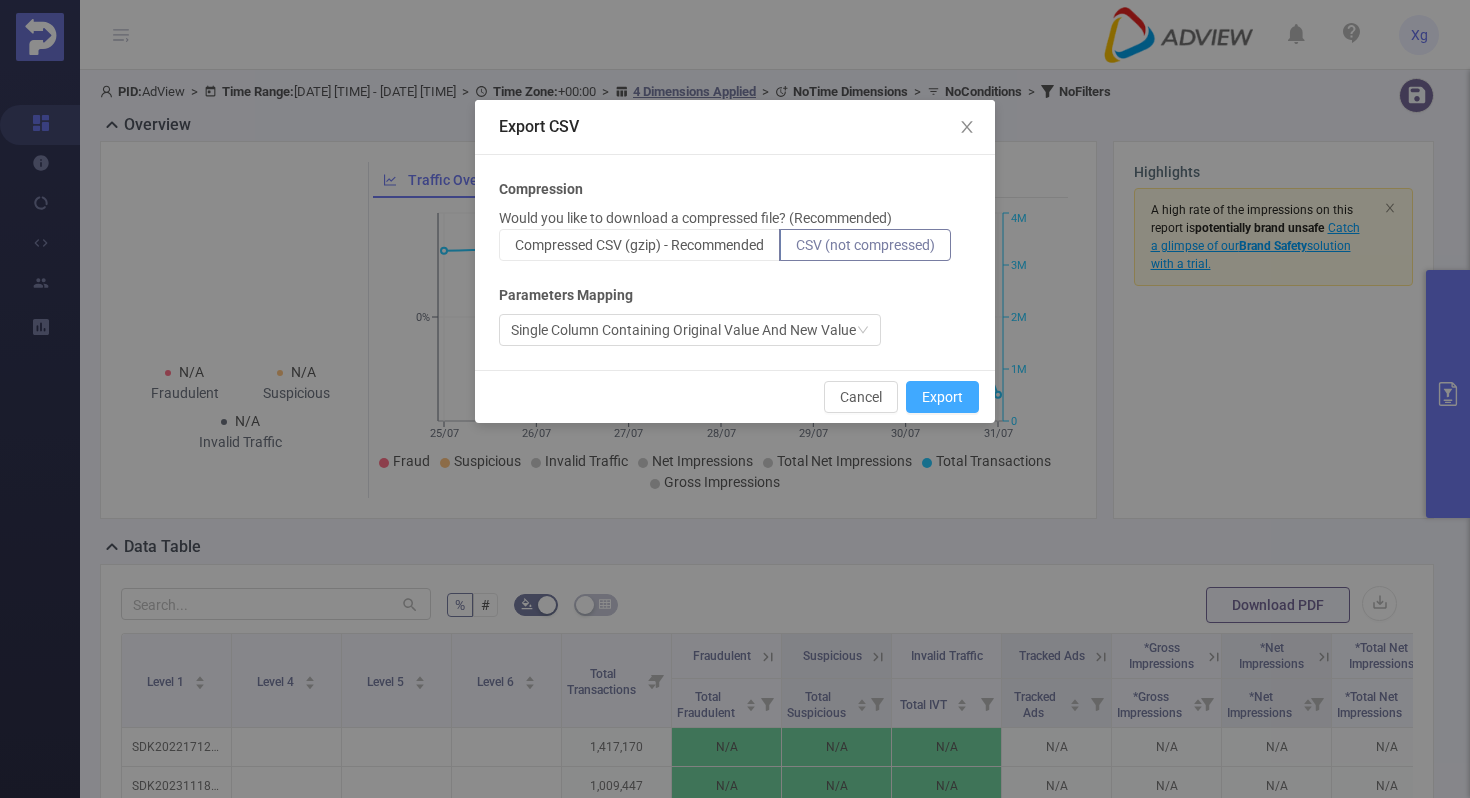 click on "Export" at bounding box center (942, 397) 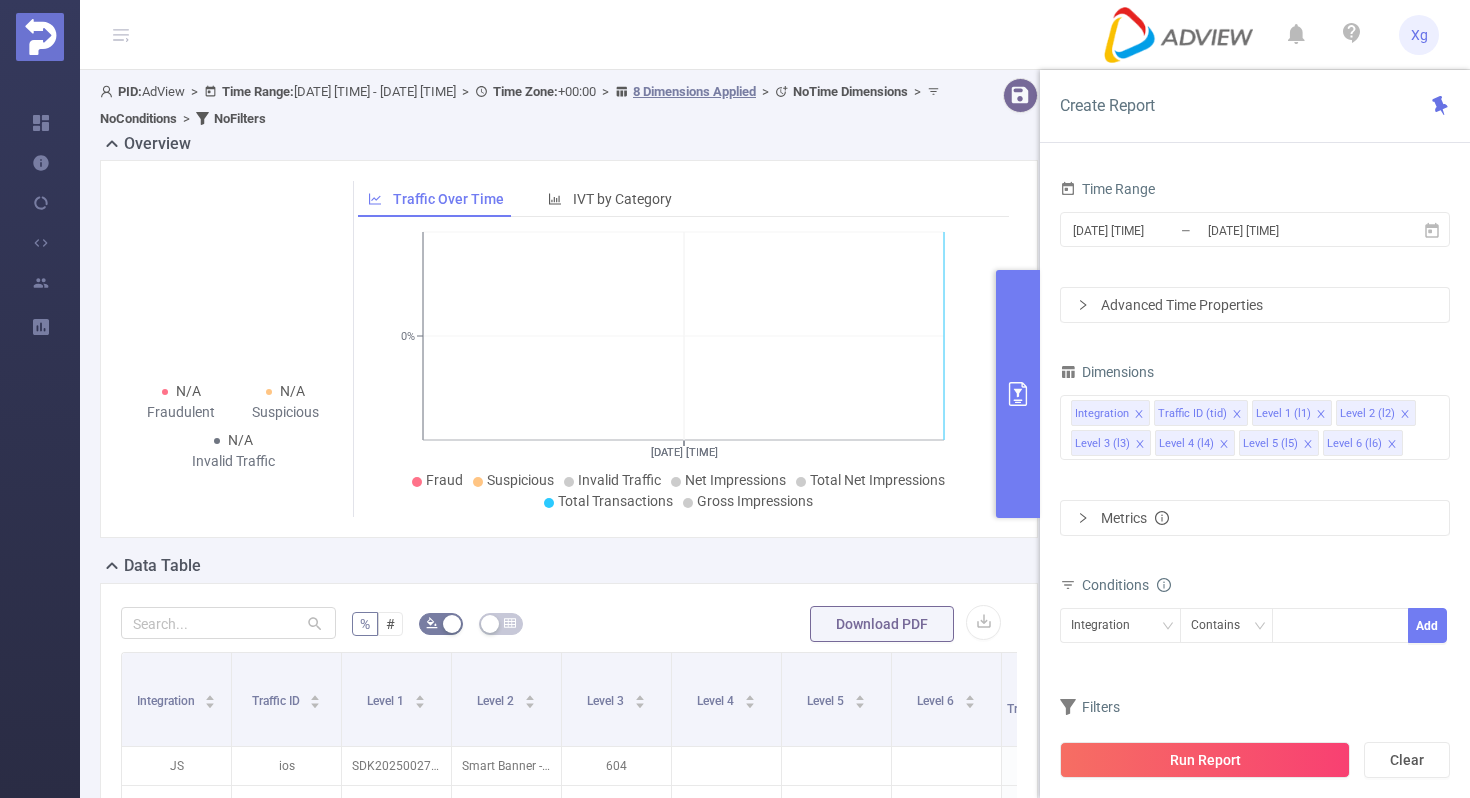 scroll, scrollTop: 0, scrollLeft: 0, axis: both 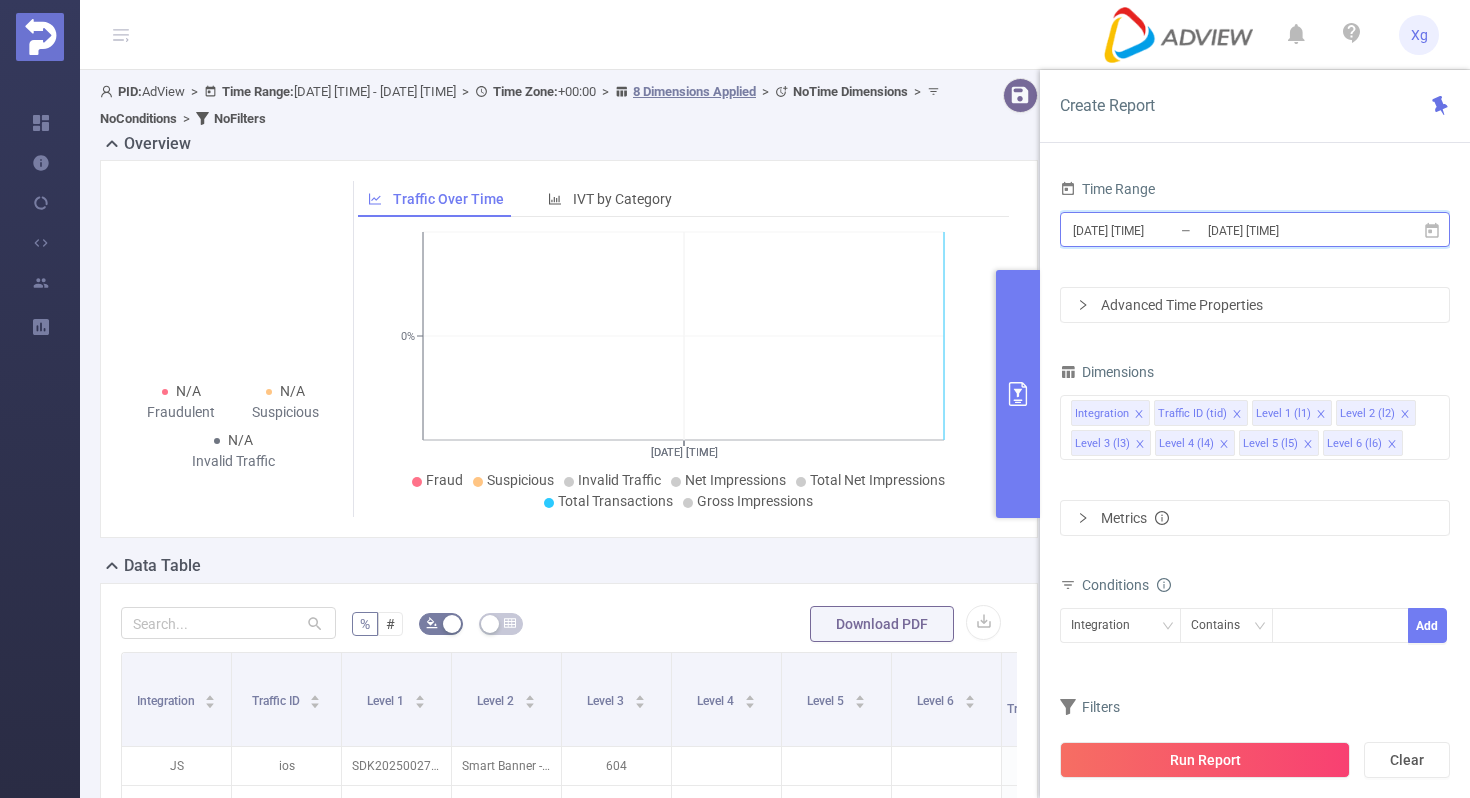 click on "[DATE] [TIME]   _   [DATE] [TIME]" at bounding box center (1255, 229) 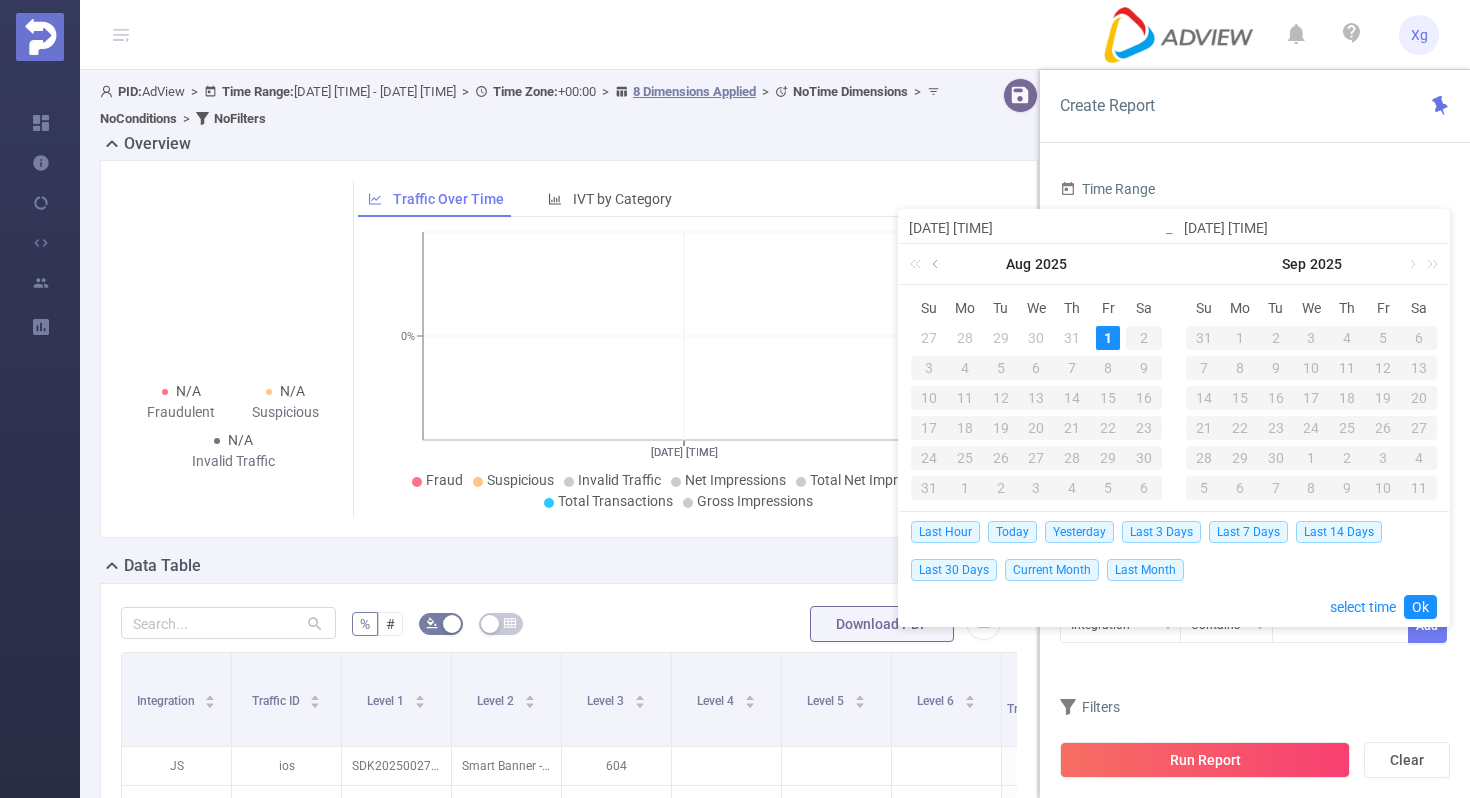 click at bounding box center [937, 264] 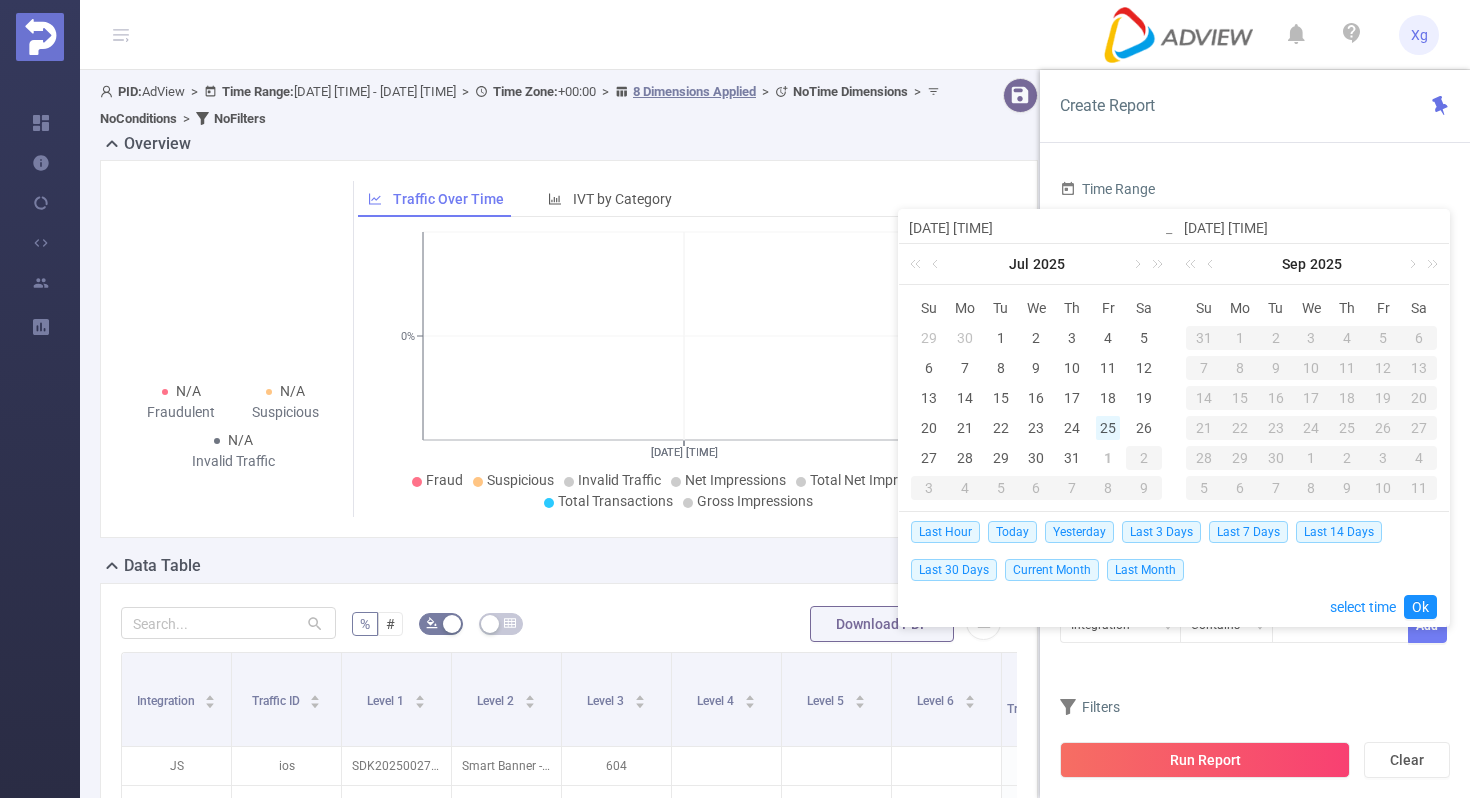 click on "25" at bounding box center [1108, 428] 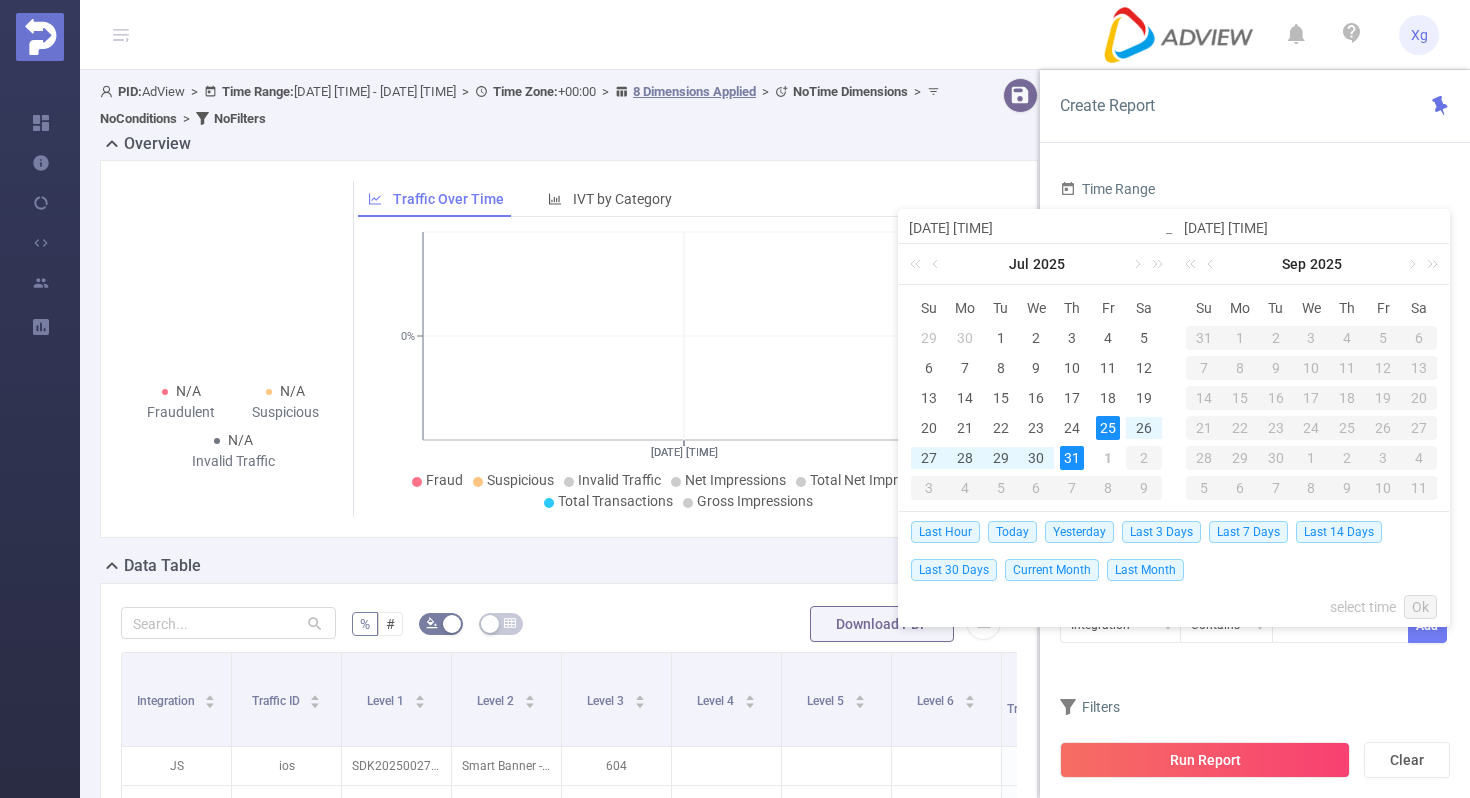 click on "31" at bounding box center (1072, 458) 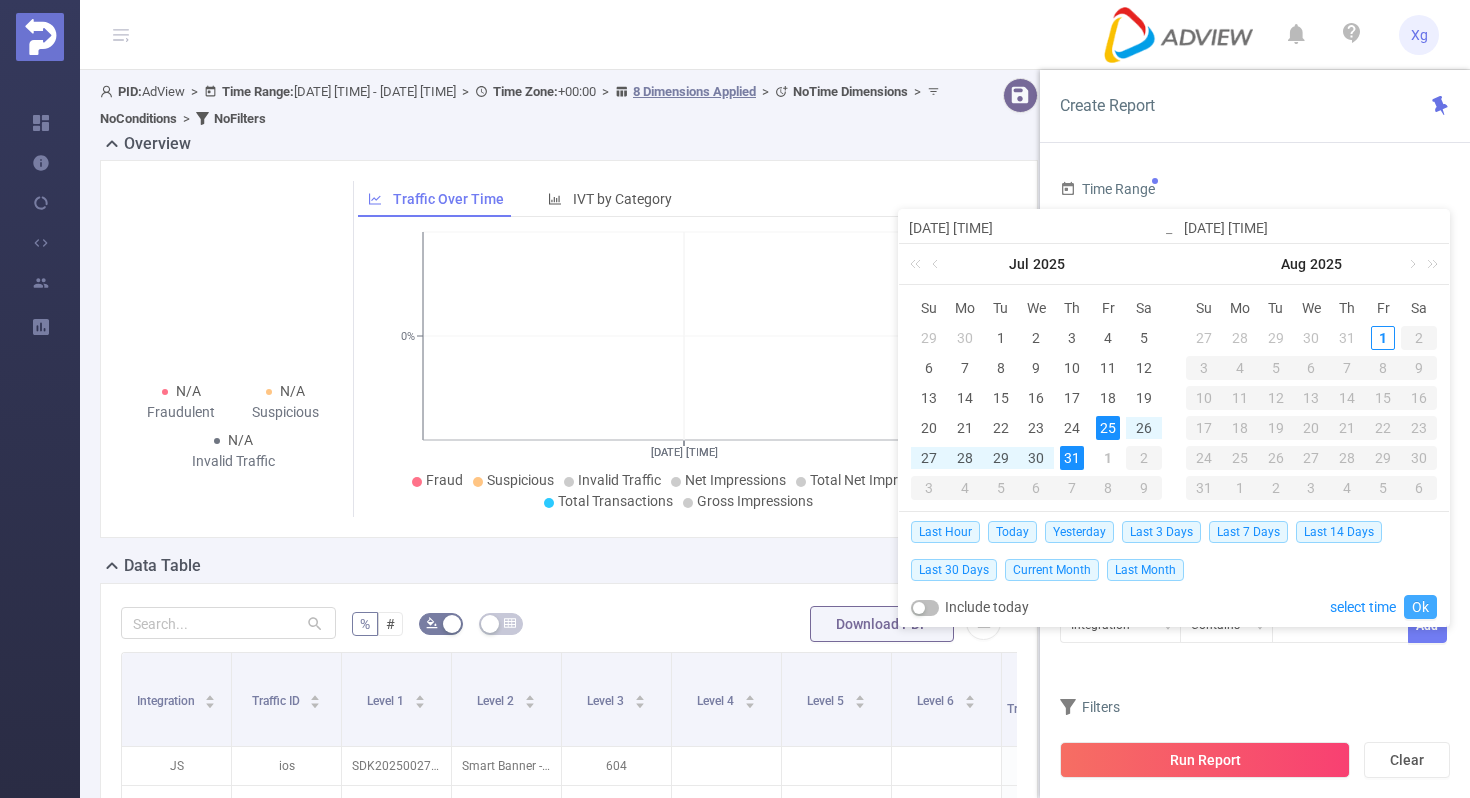 click on "Ok" at bounding box center [1420, 607] 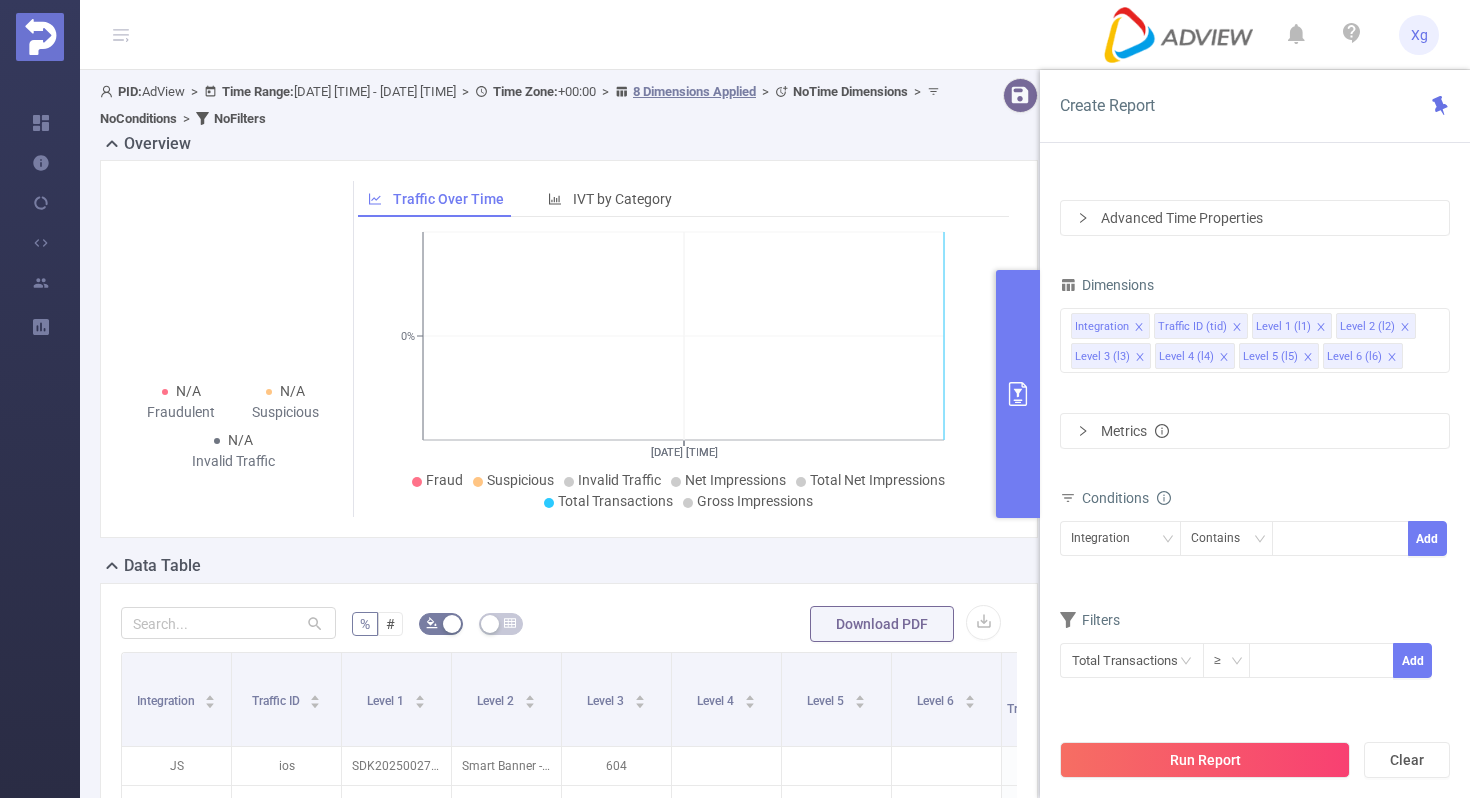 click 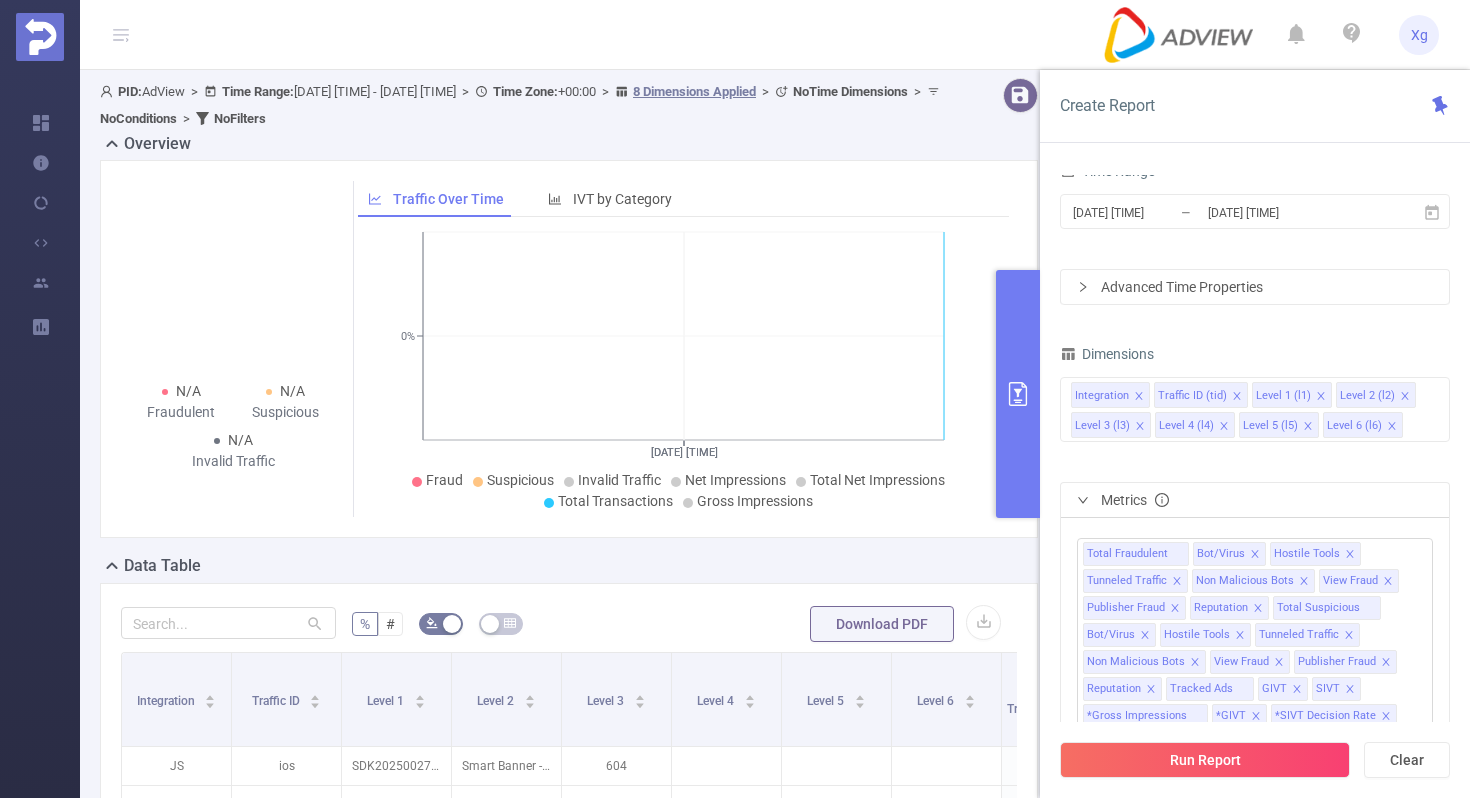 click on "Metrics" at bounding box center (1255, 500) 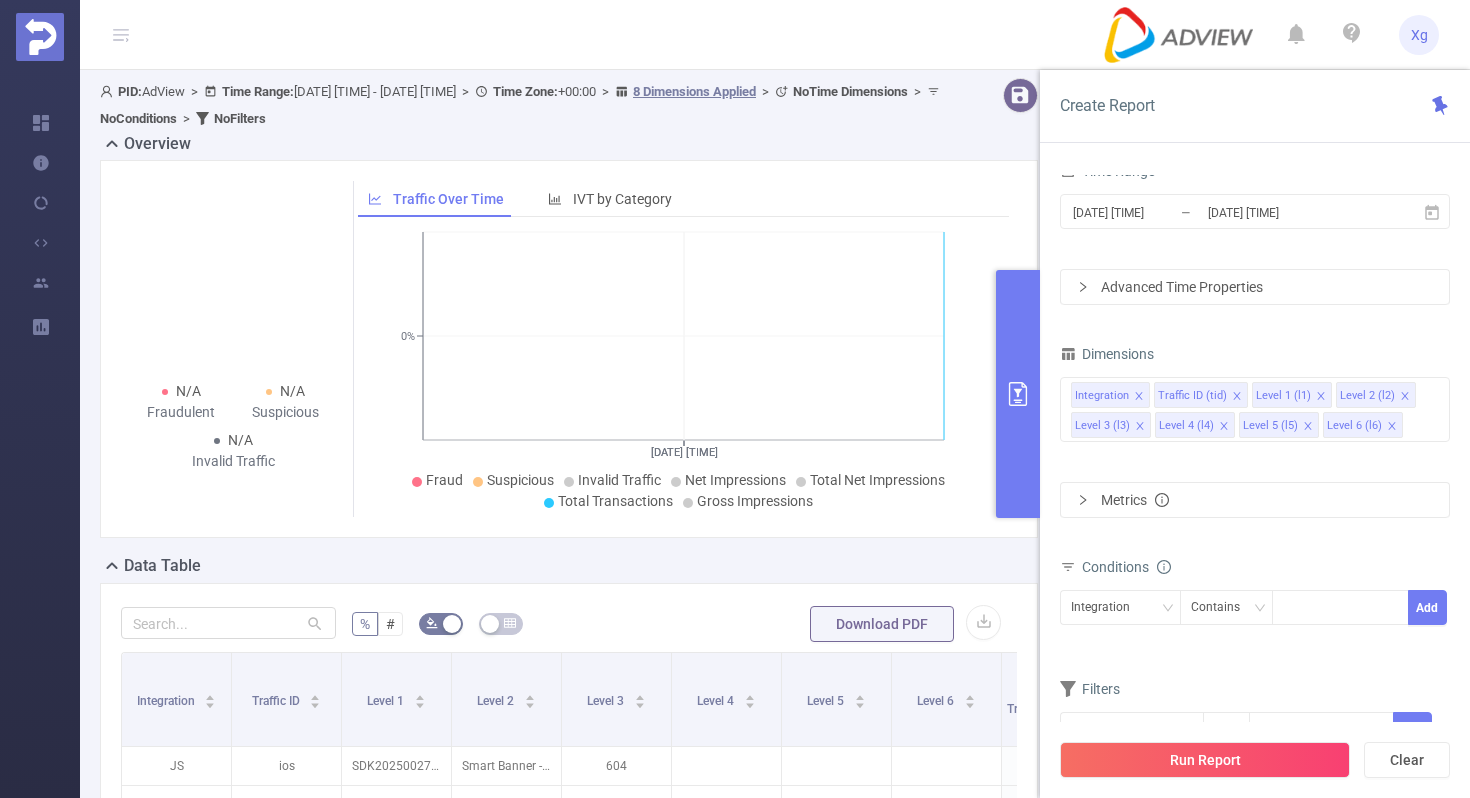 click on "Metrics" at bounding box center (1255, 500) 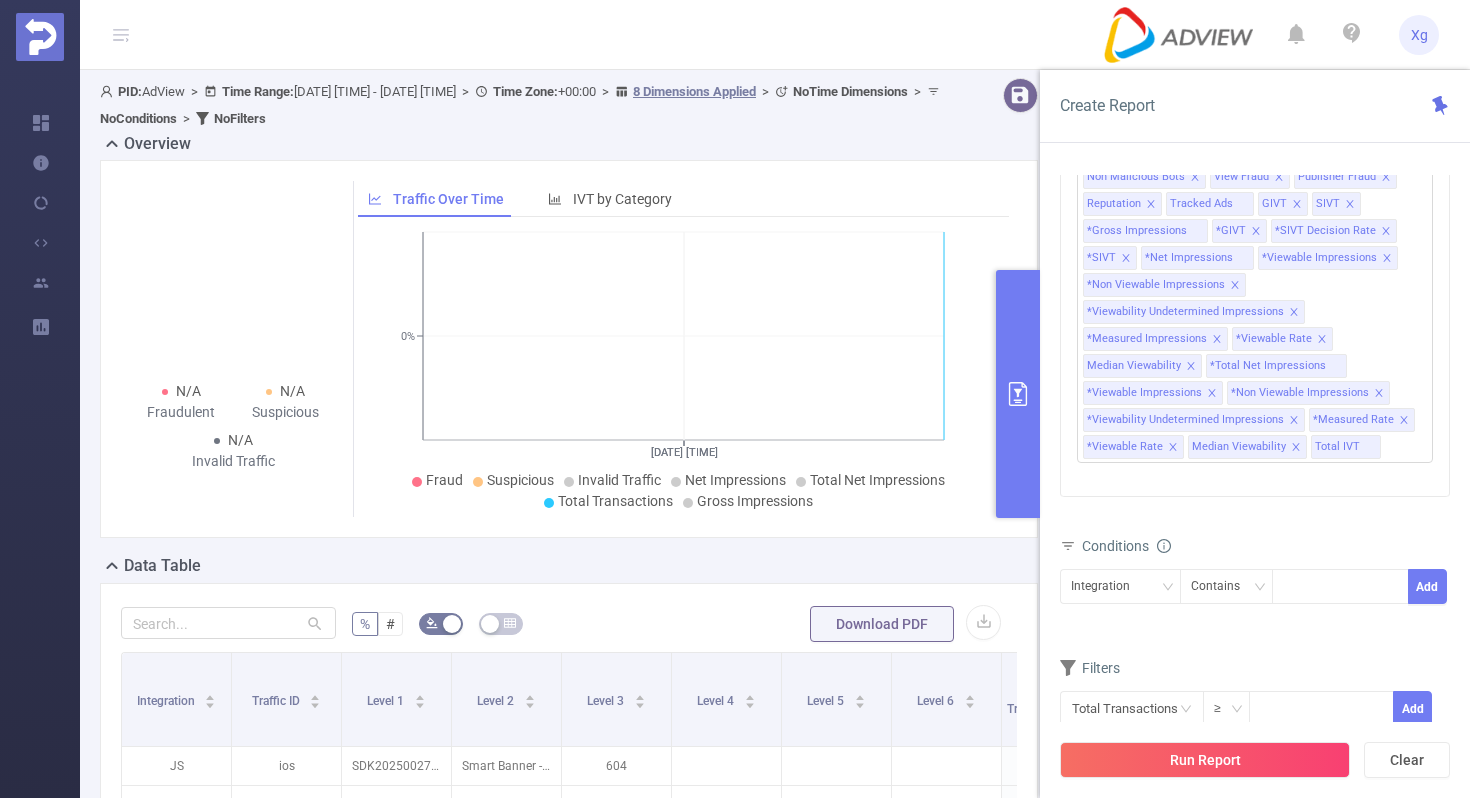 click on "Conditions" at bounding box center (1255, 548) 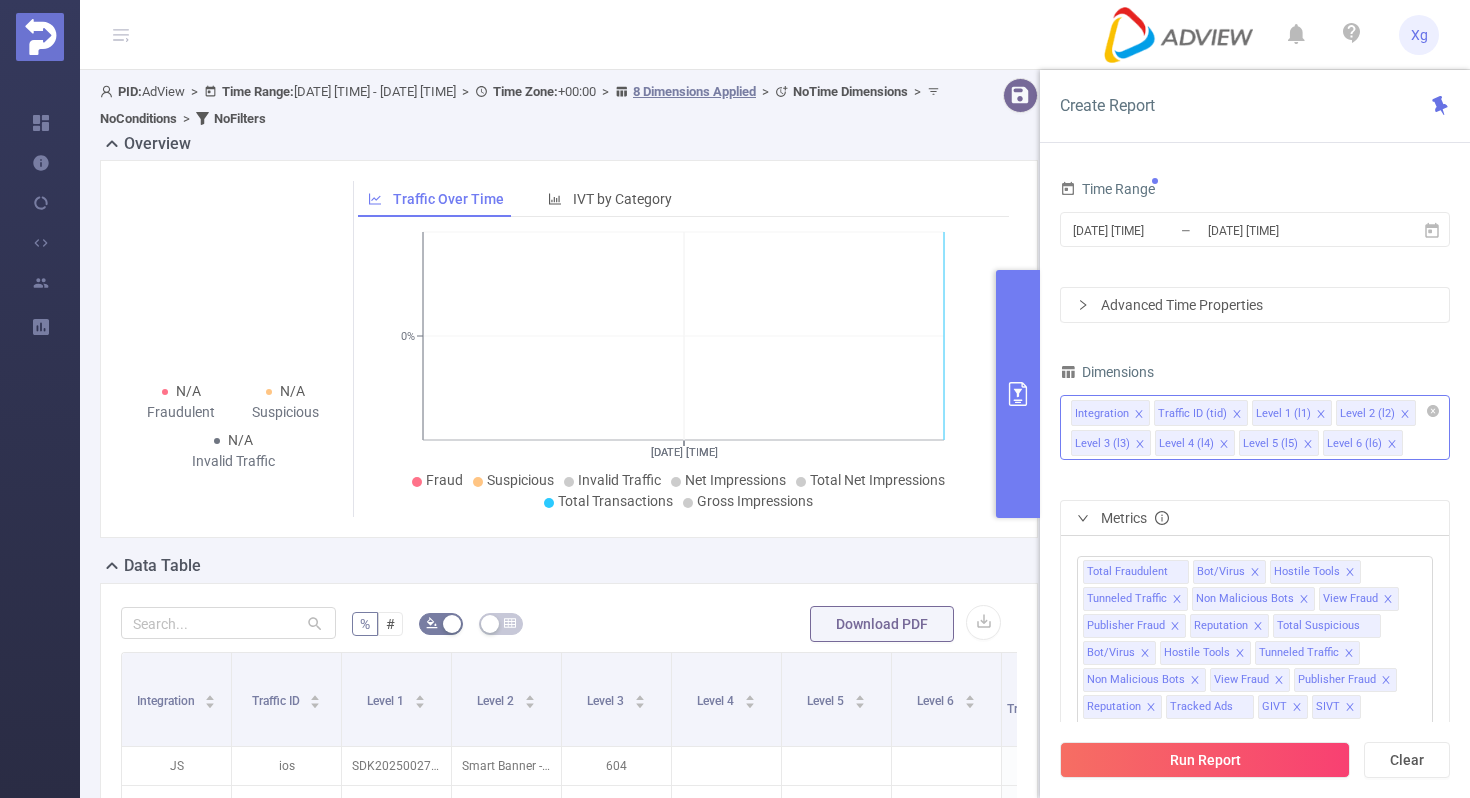 click at bounding box center (1139, 414) 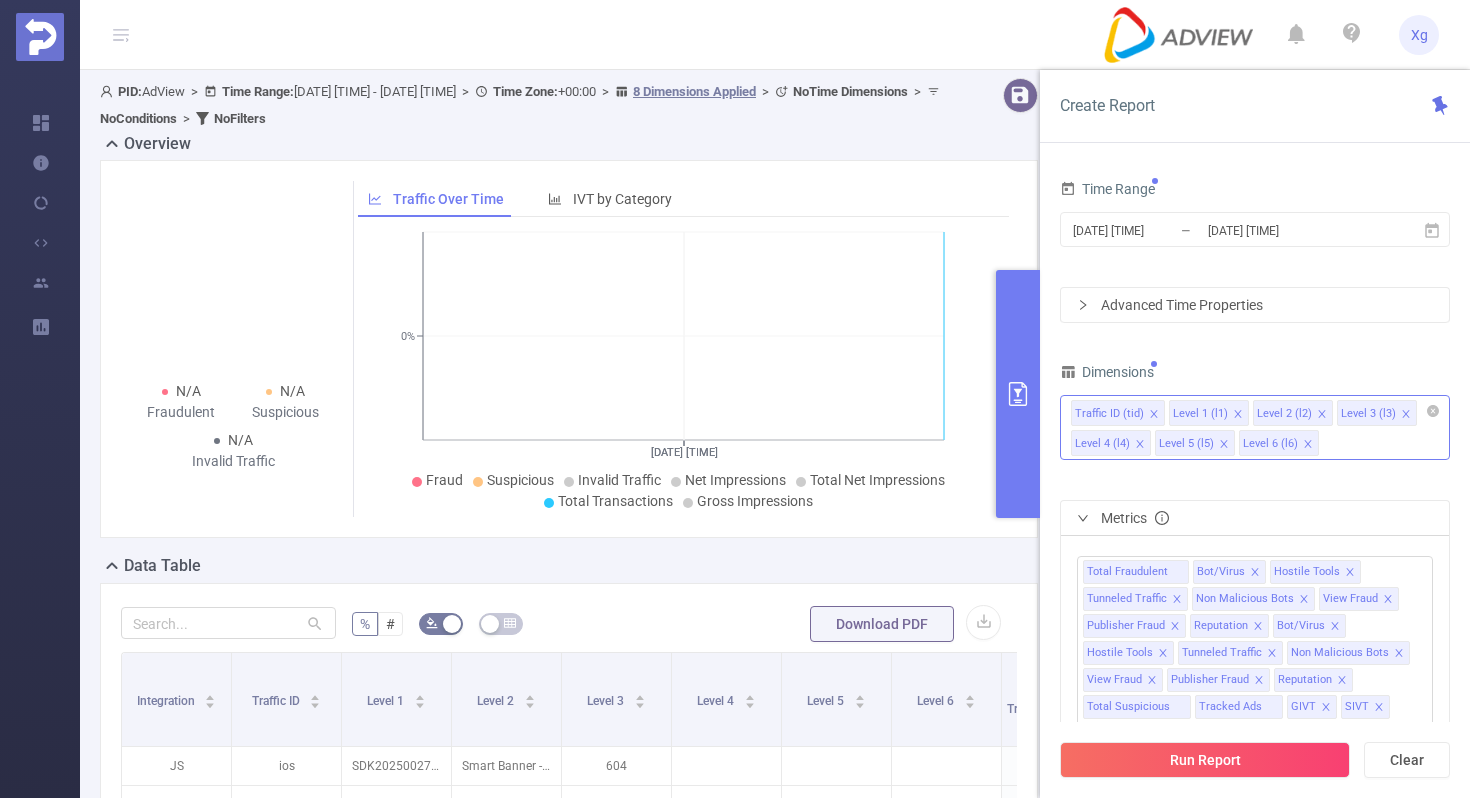 click 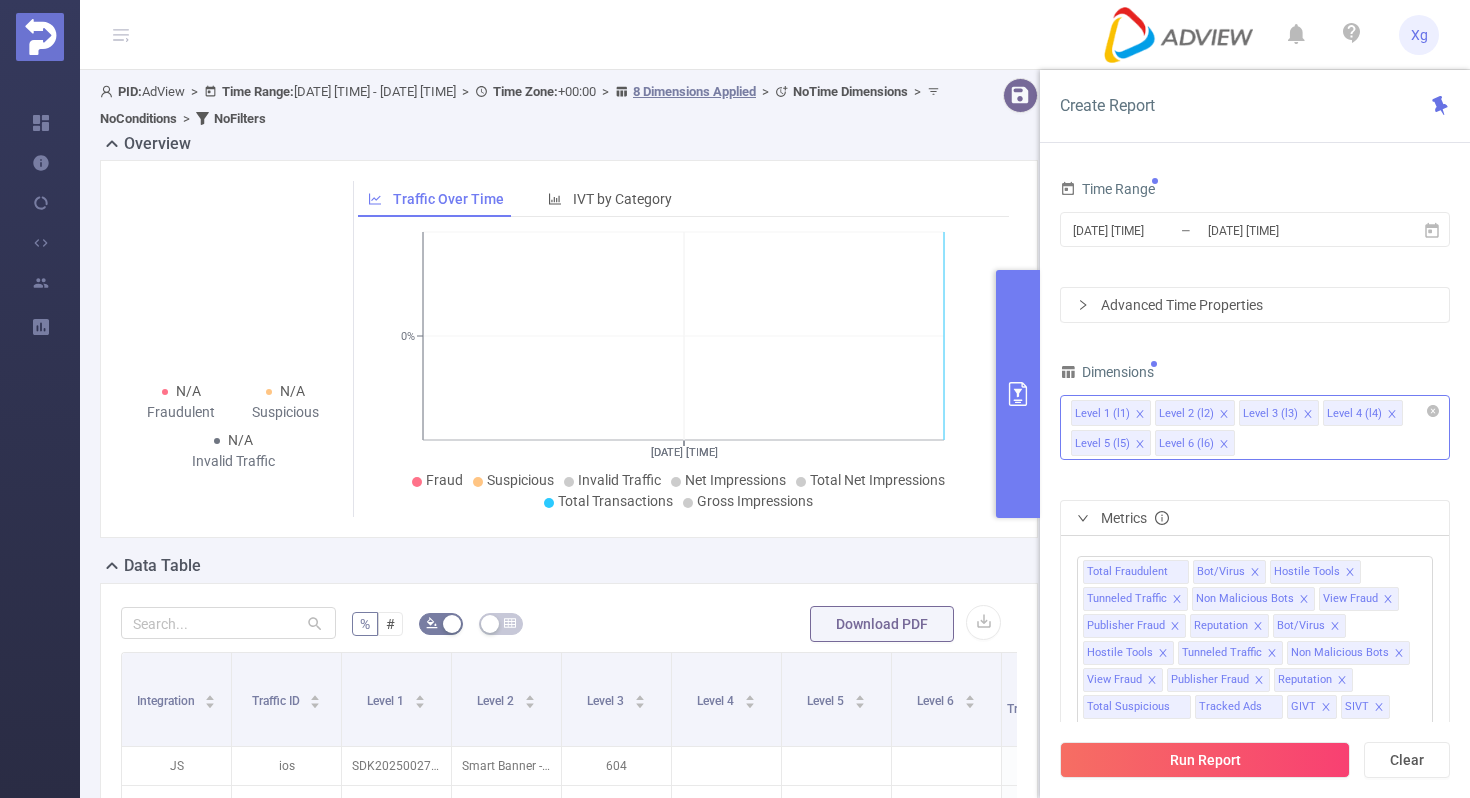 click 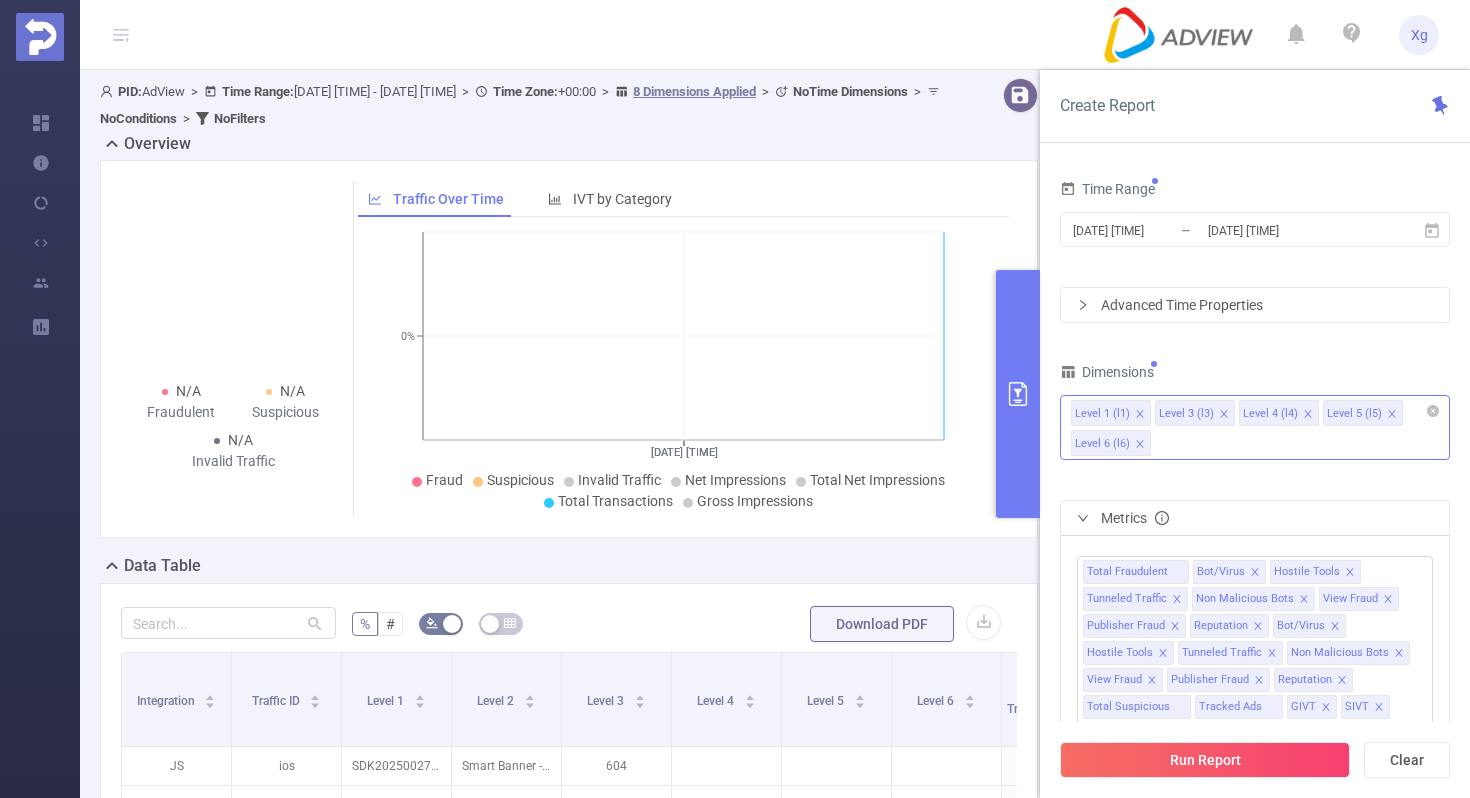 click 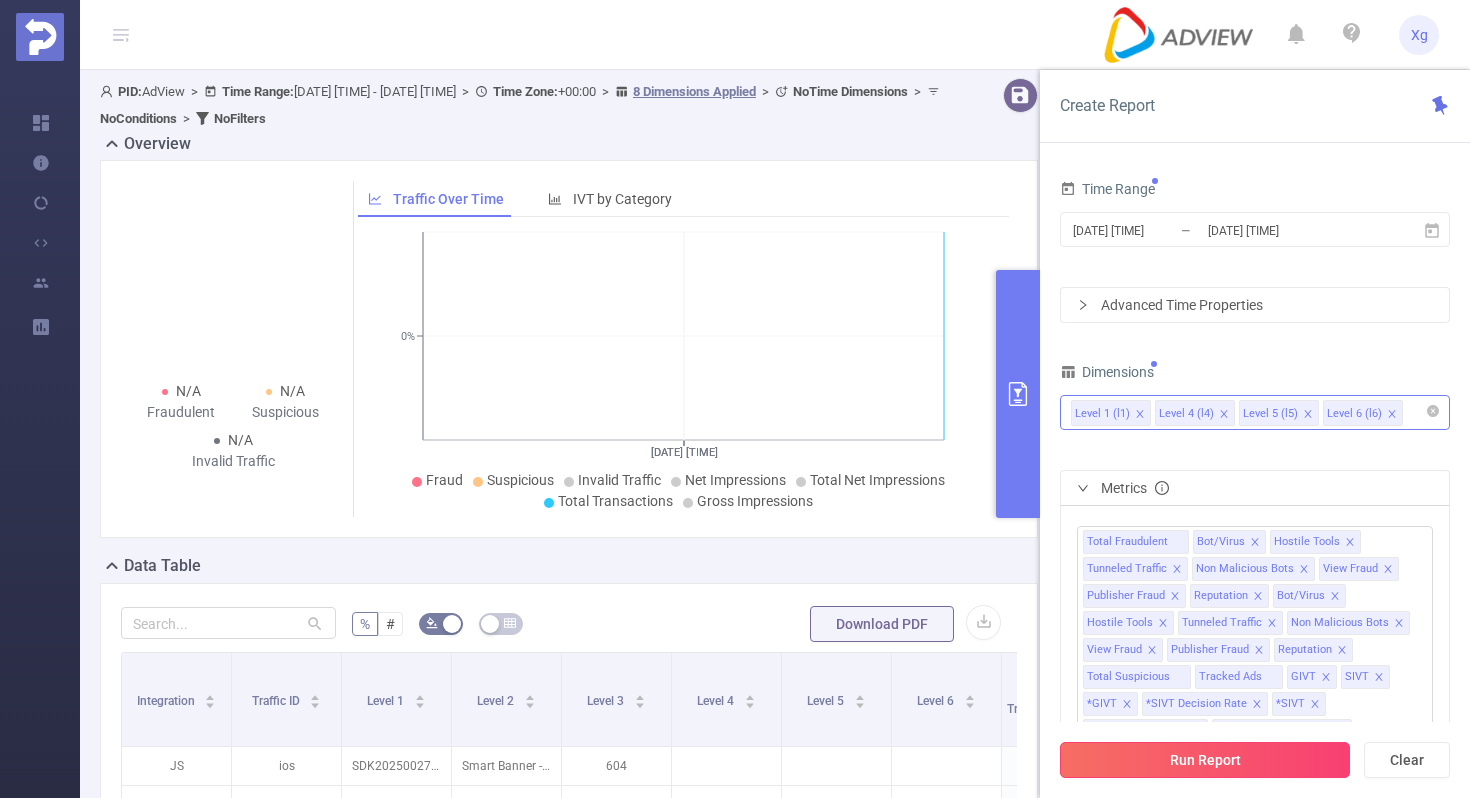 click on "Run Report" at bounding box center (1205, 760) 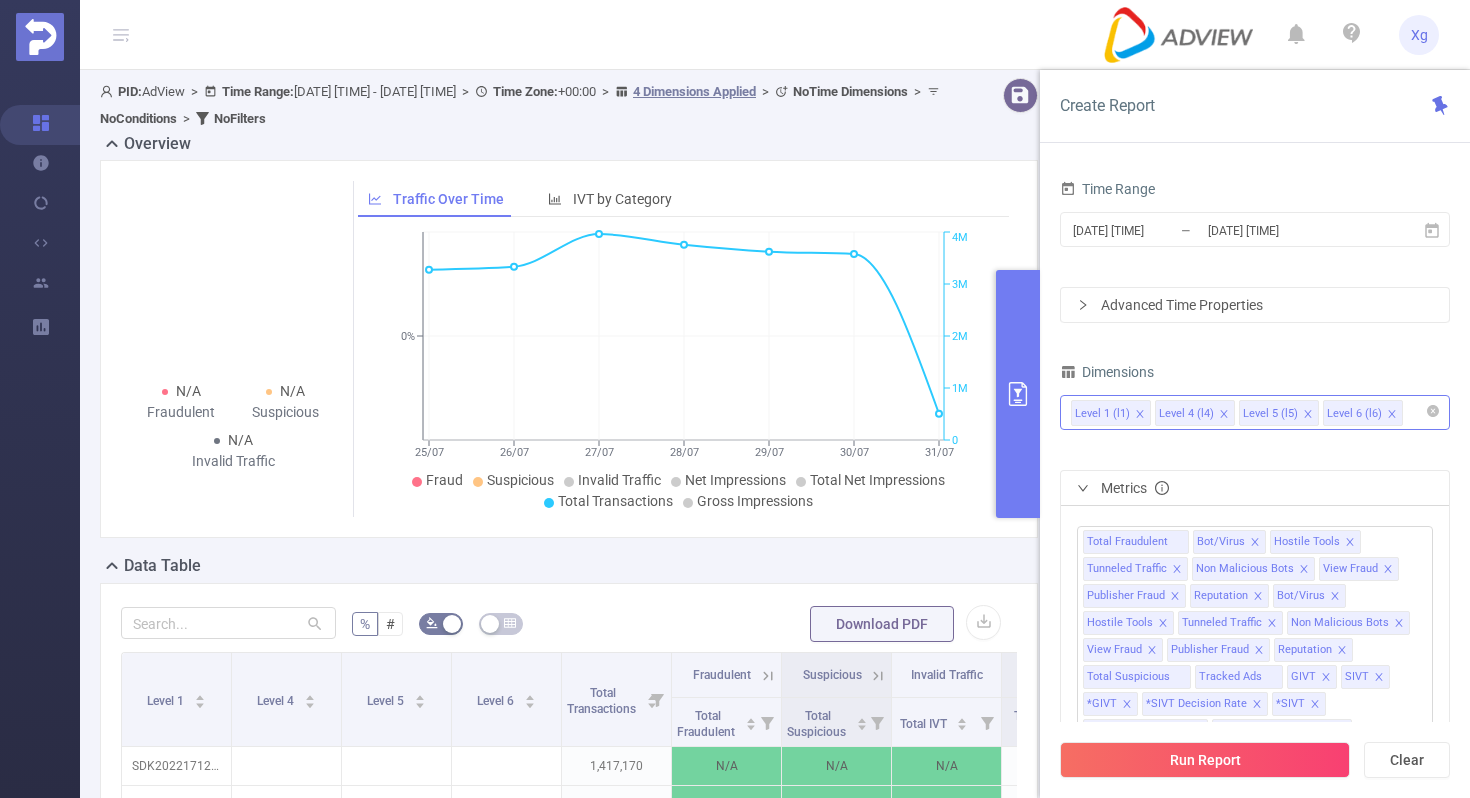 scroll, scrollTop: 83, scrollLeft: 0, axis: vertical 